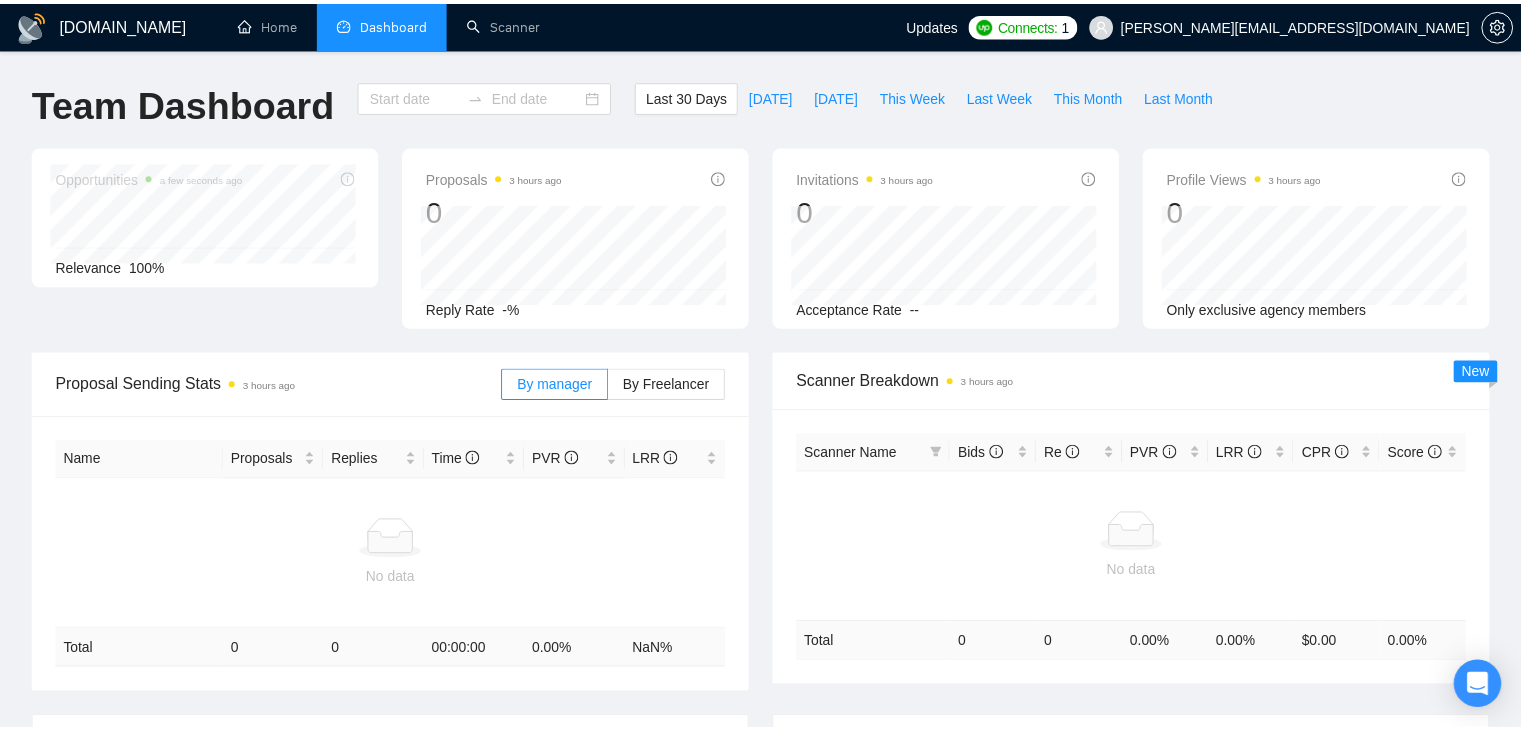 scroll, scrollTop: 107, scrollLeft: 0, axis: vertical 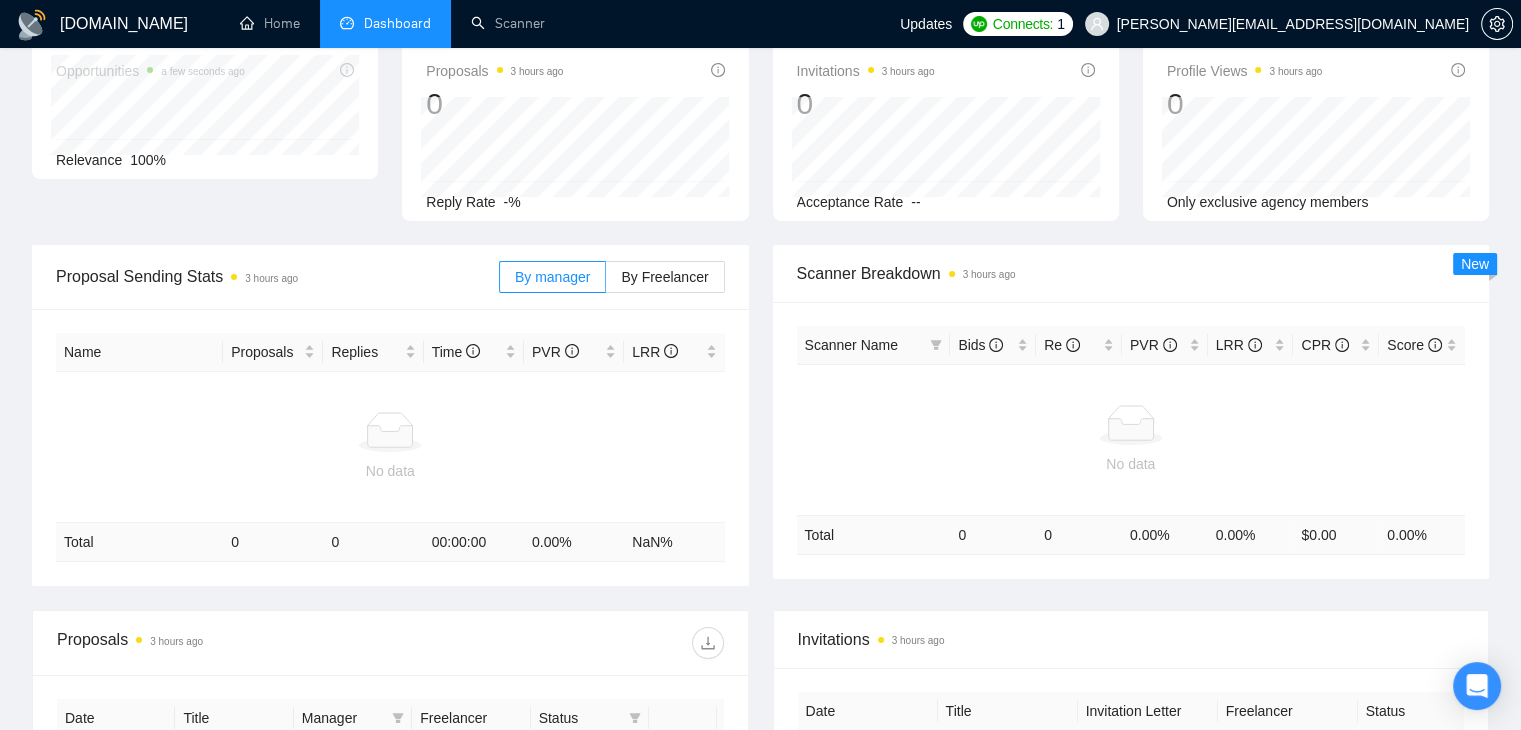 type on "[DATE]" 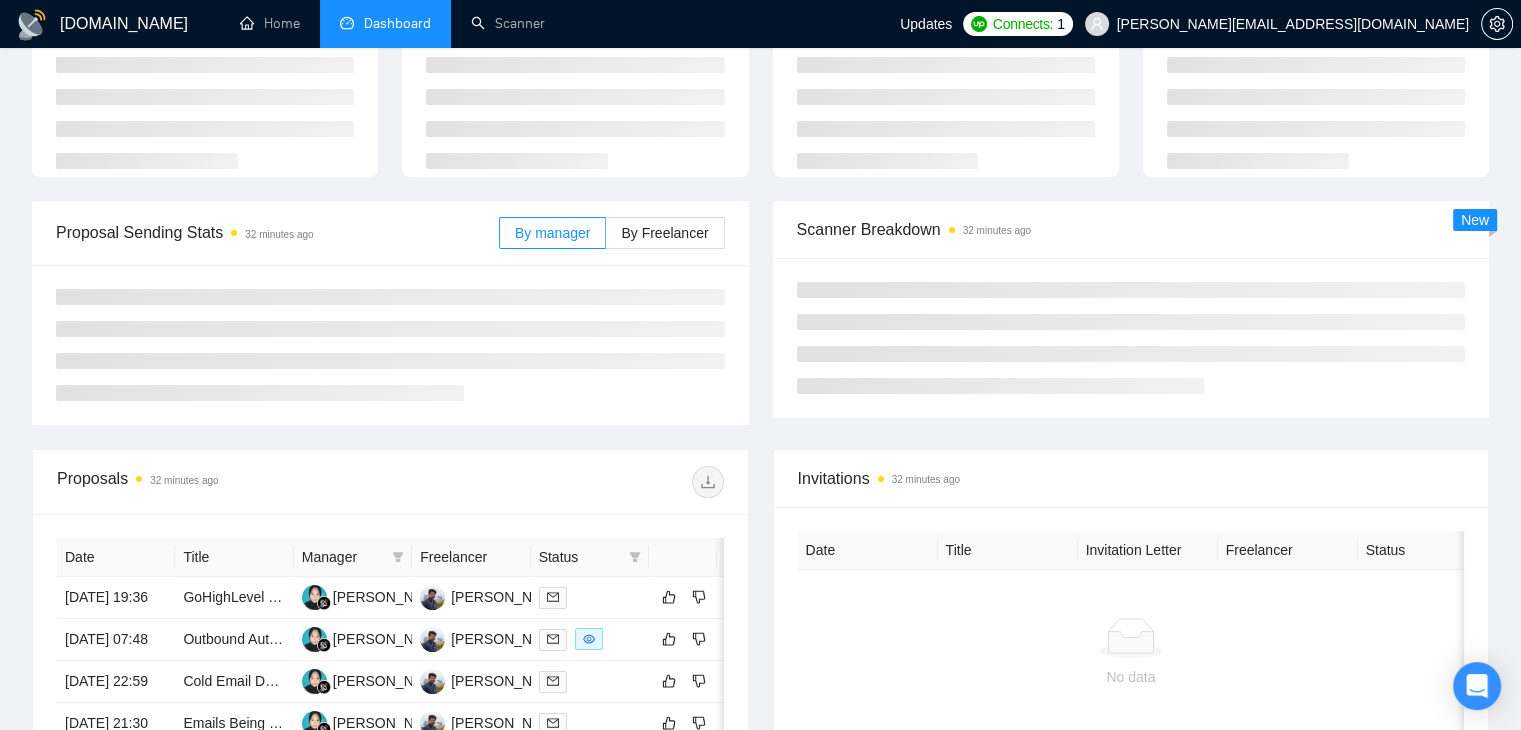 scroll, scrollTop: 109, scrollLeft: 0, axis: vertical 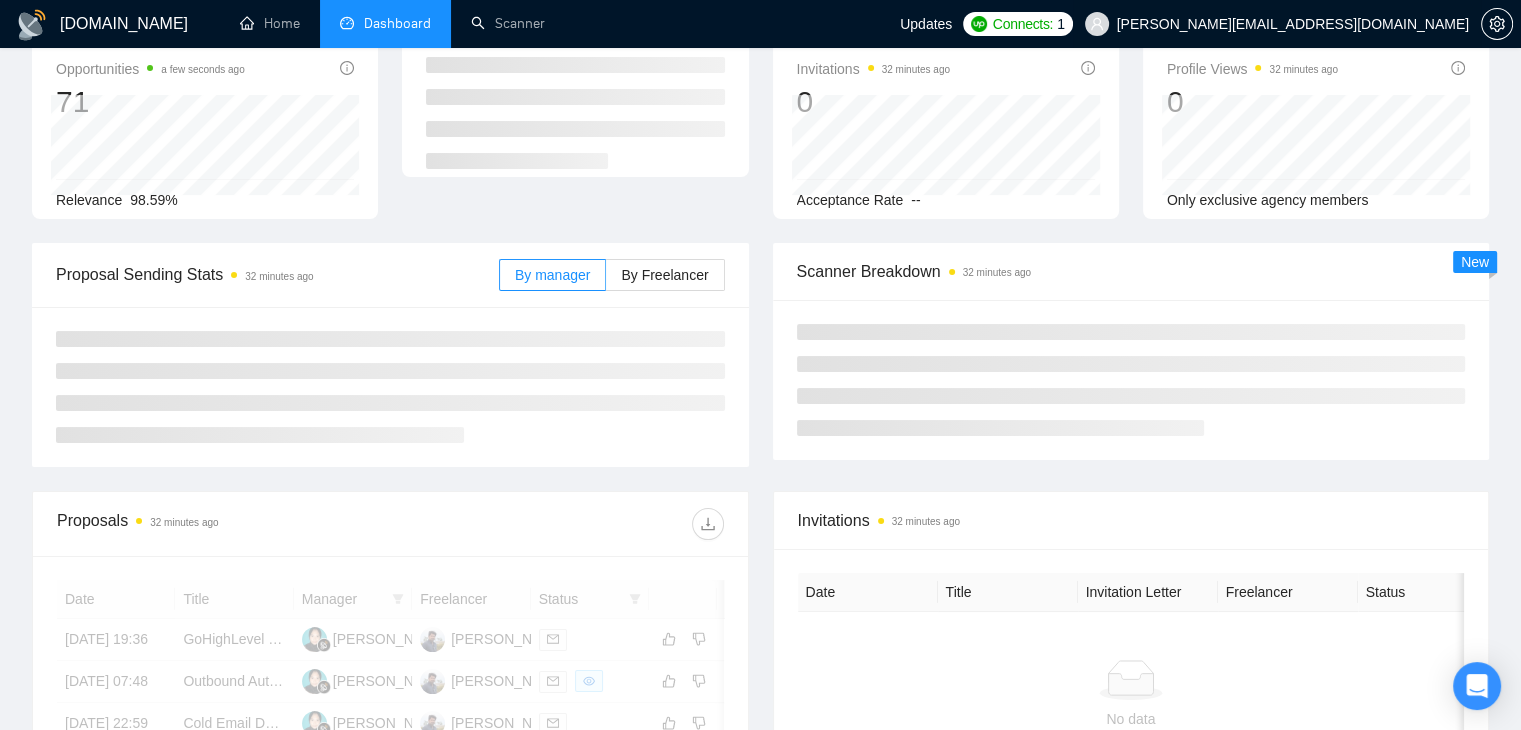 click on "[PERSON_NAME][EMAIL_ADDRESS][DOMAIN_NAME]" at bounding box center [1293, 24] 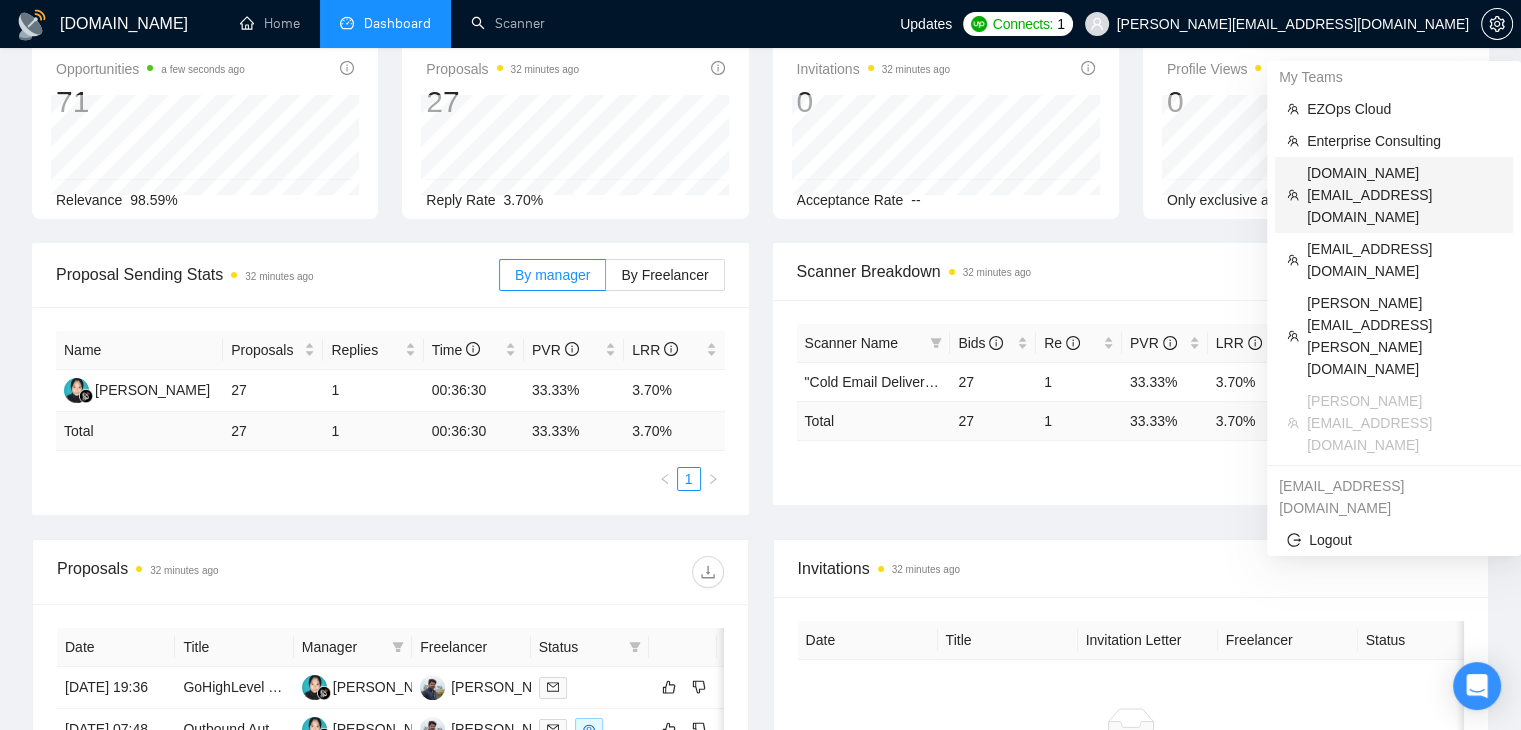 click on "dee7.office@gmail.com" at bounding box center (1404, 195) 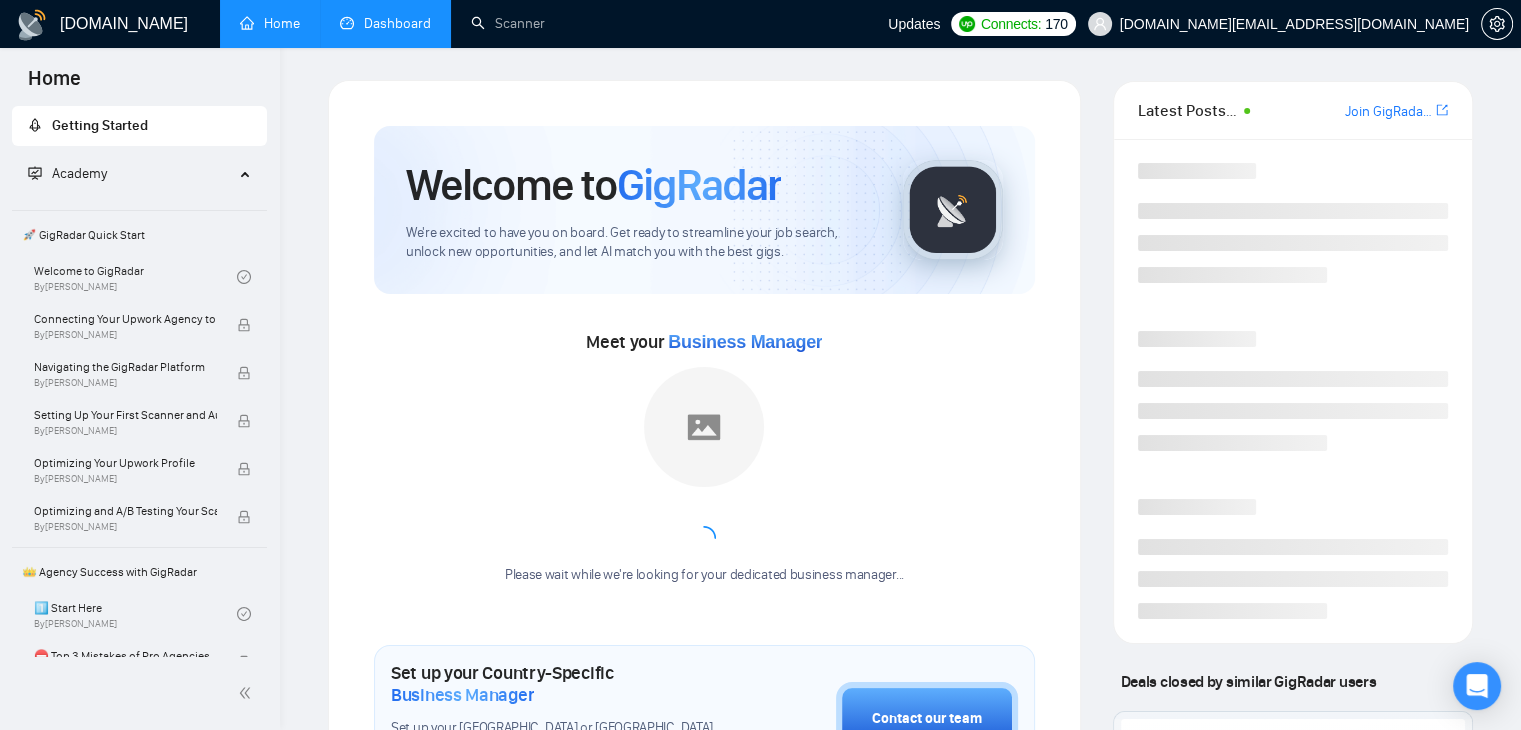 click on "Dashboard" at bounding box center [385, 23] 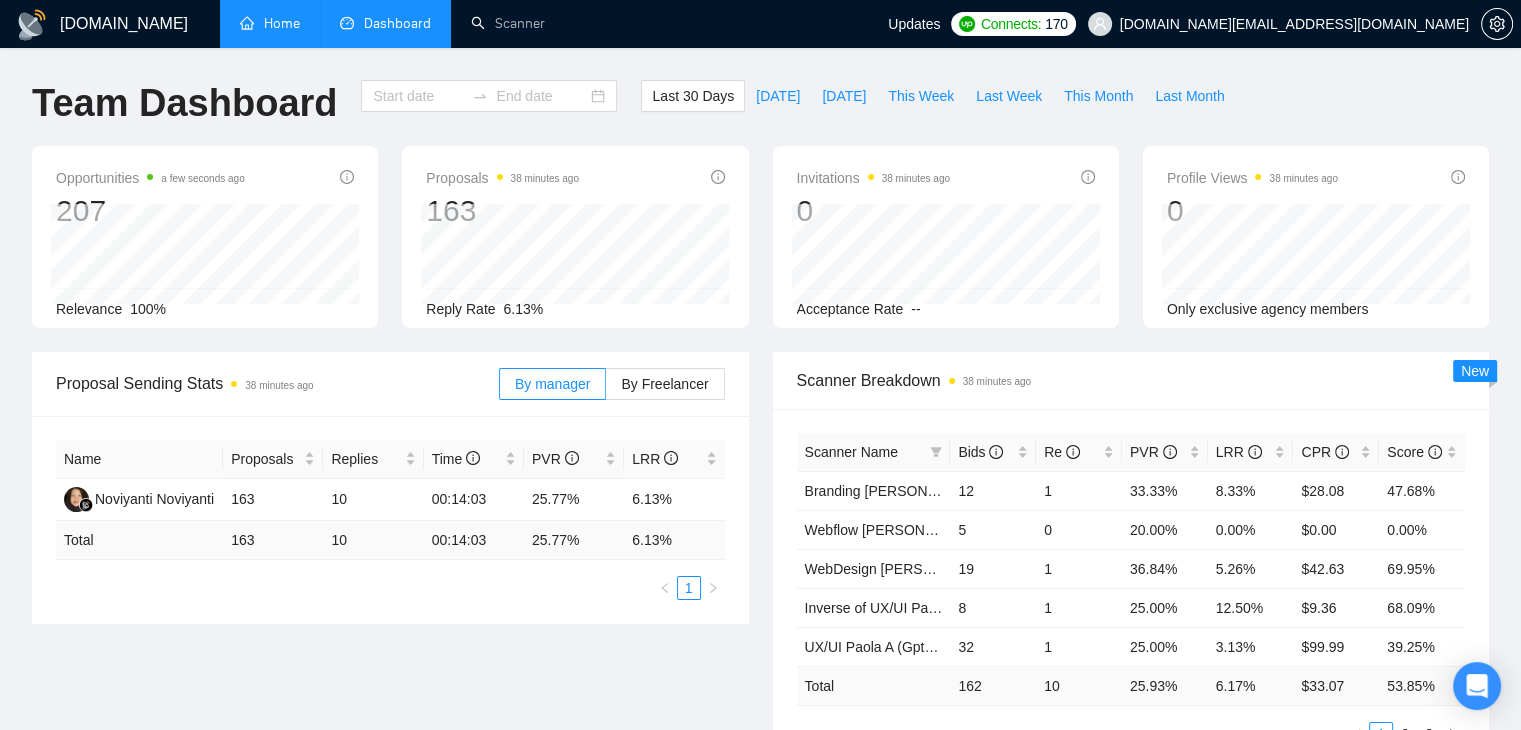 type on "[DATE]" 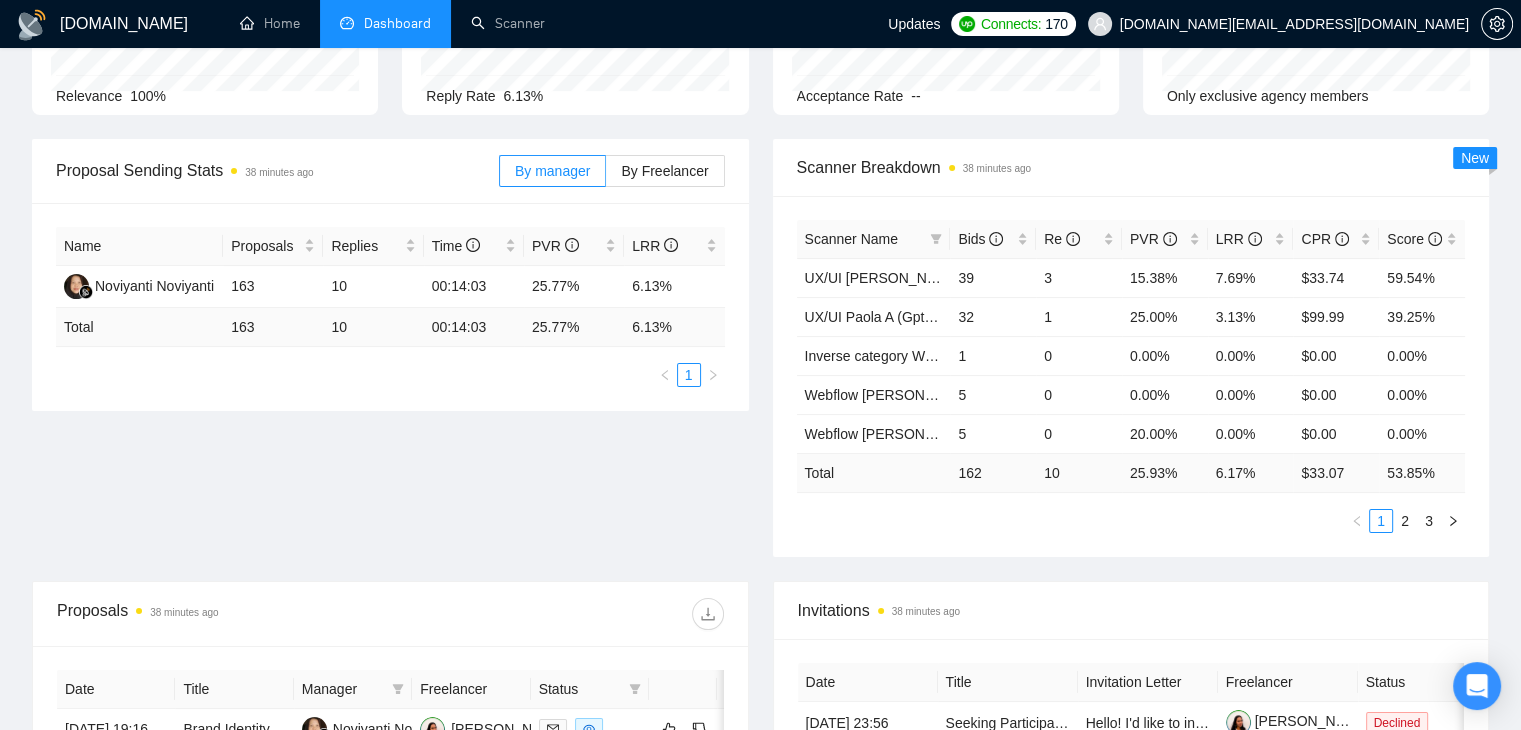 scroll, scrollTop: 222, scrollLeft: 0, axis: vertical 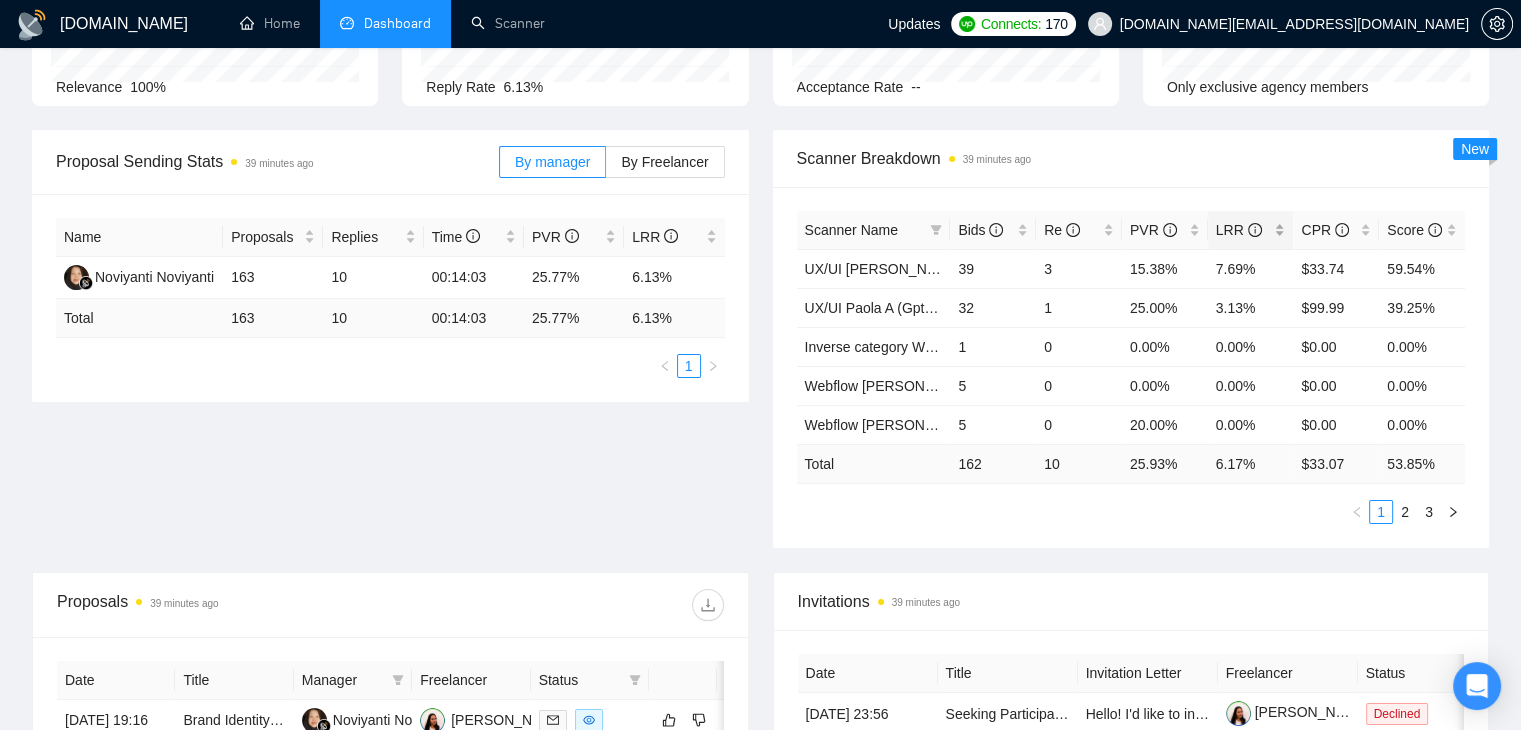 click on "LRR" at bounding box center (1251, 230) 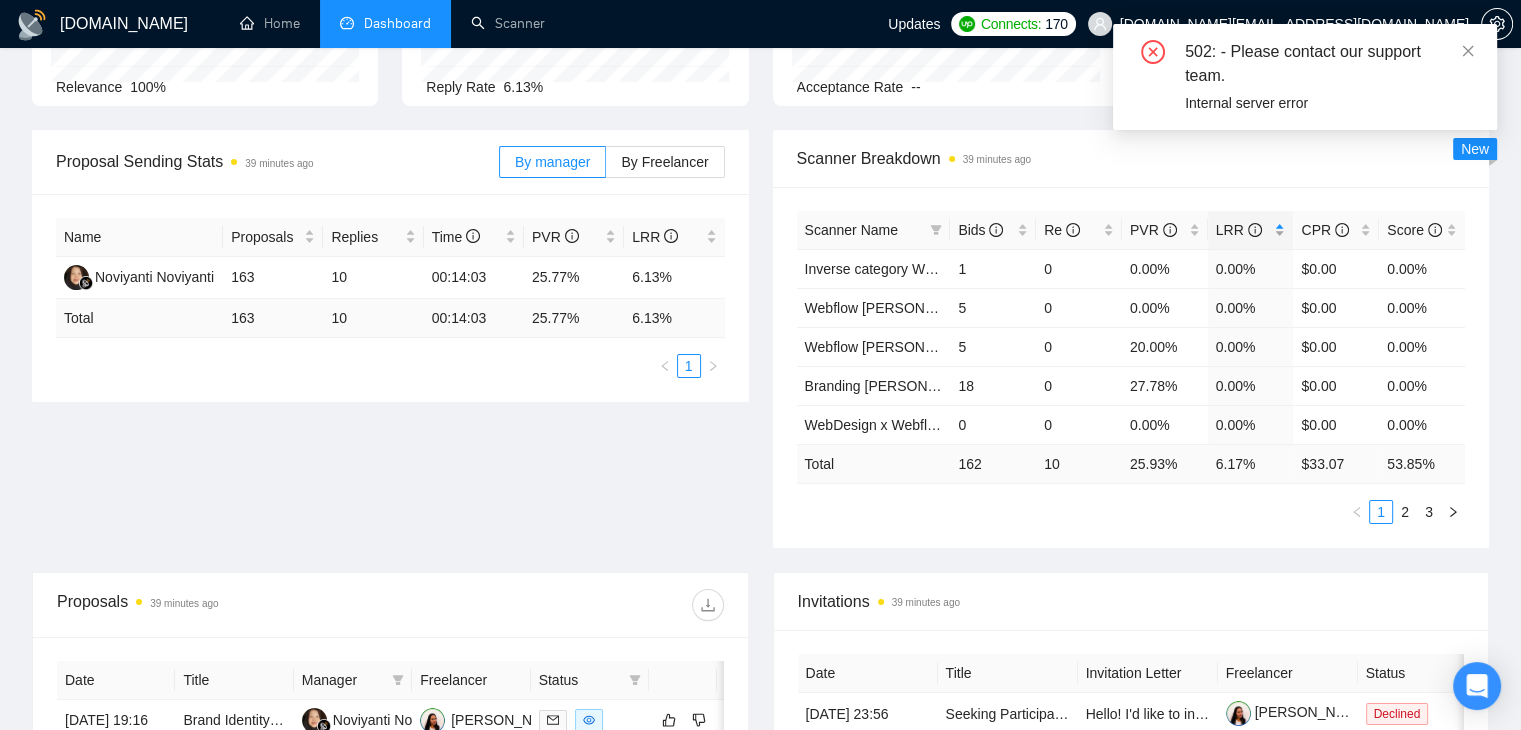 click on "LRR" at bounding box center [1251, 230] 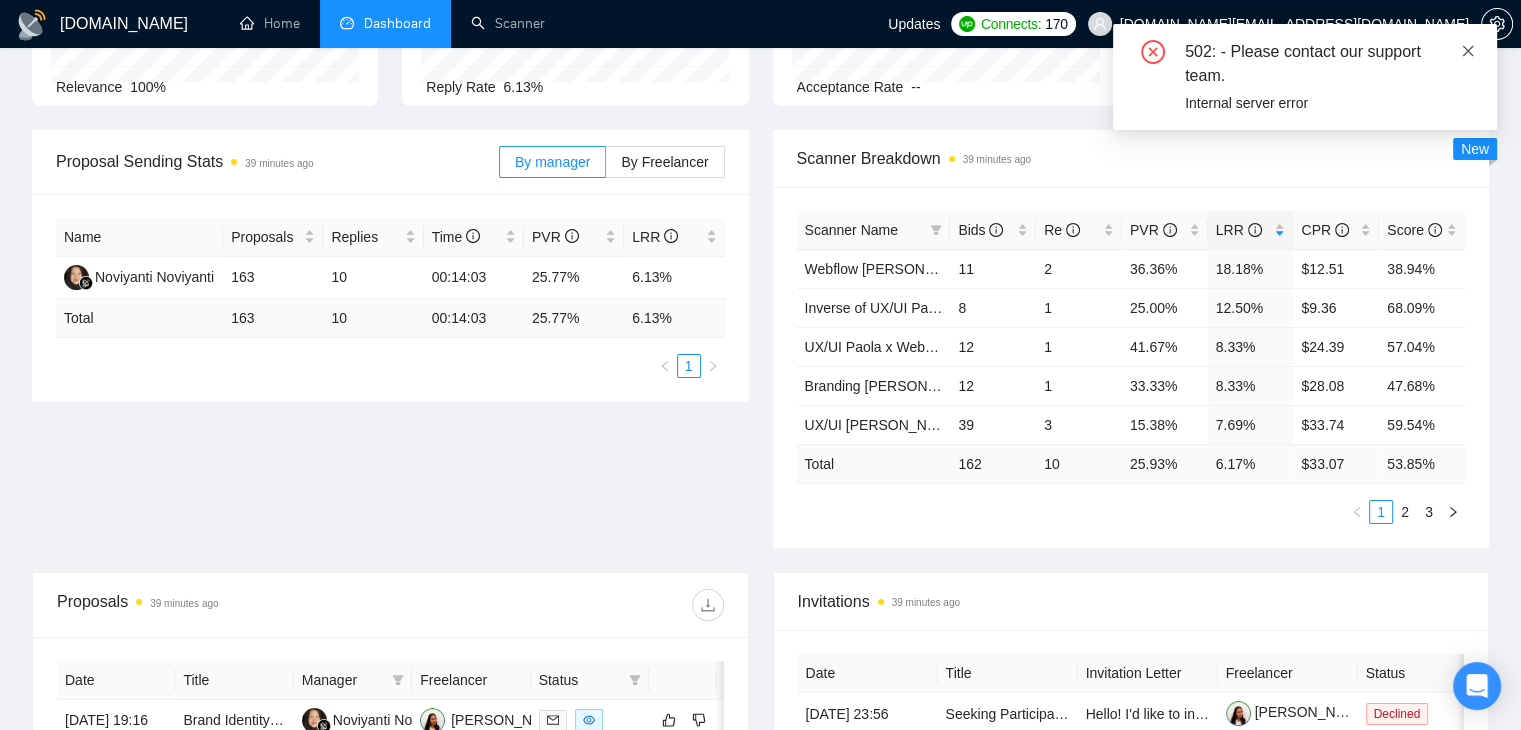 click 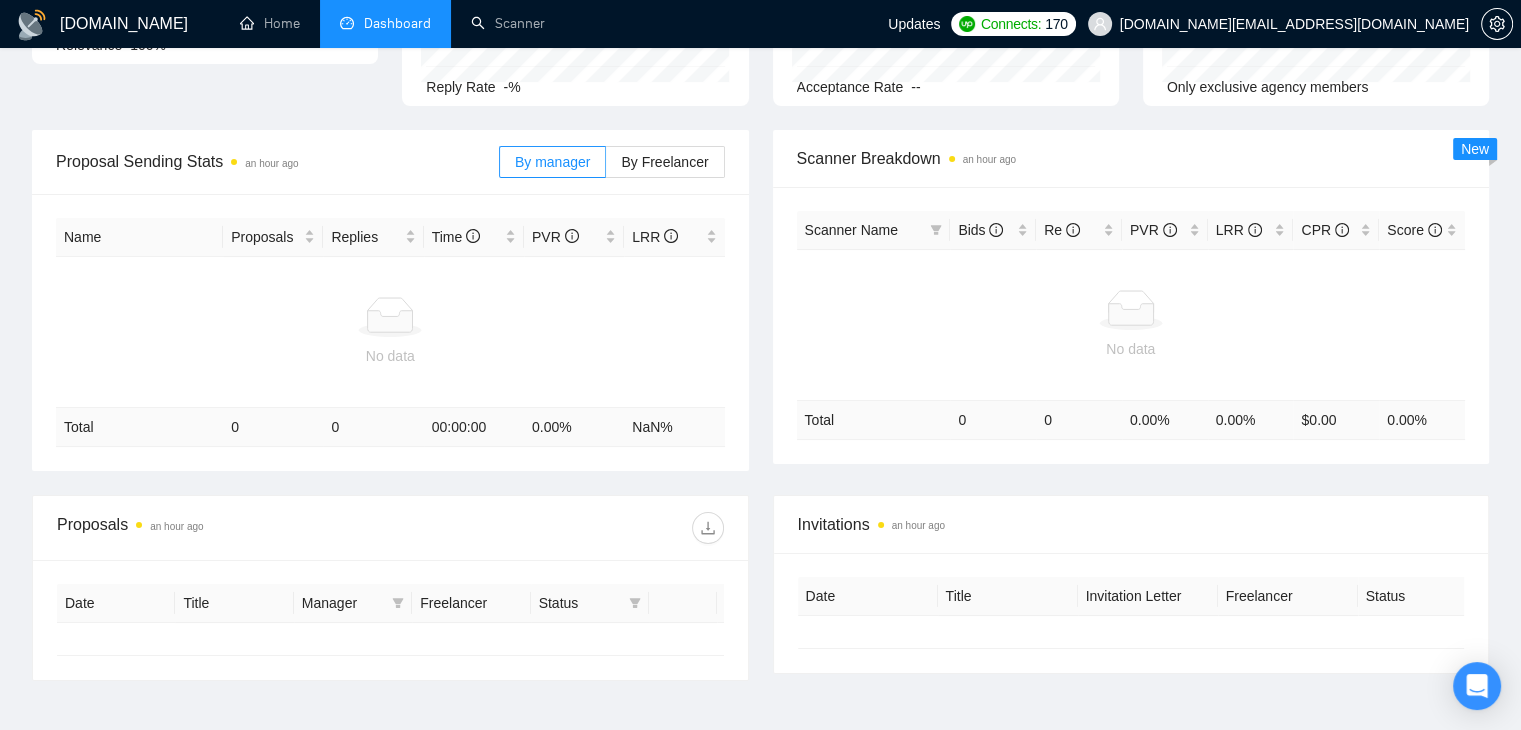 type on "[DATE]" 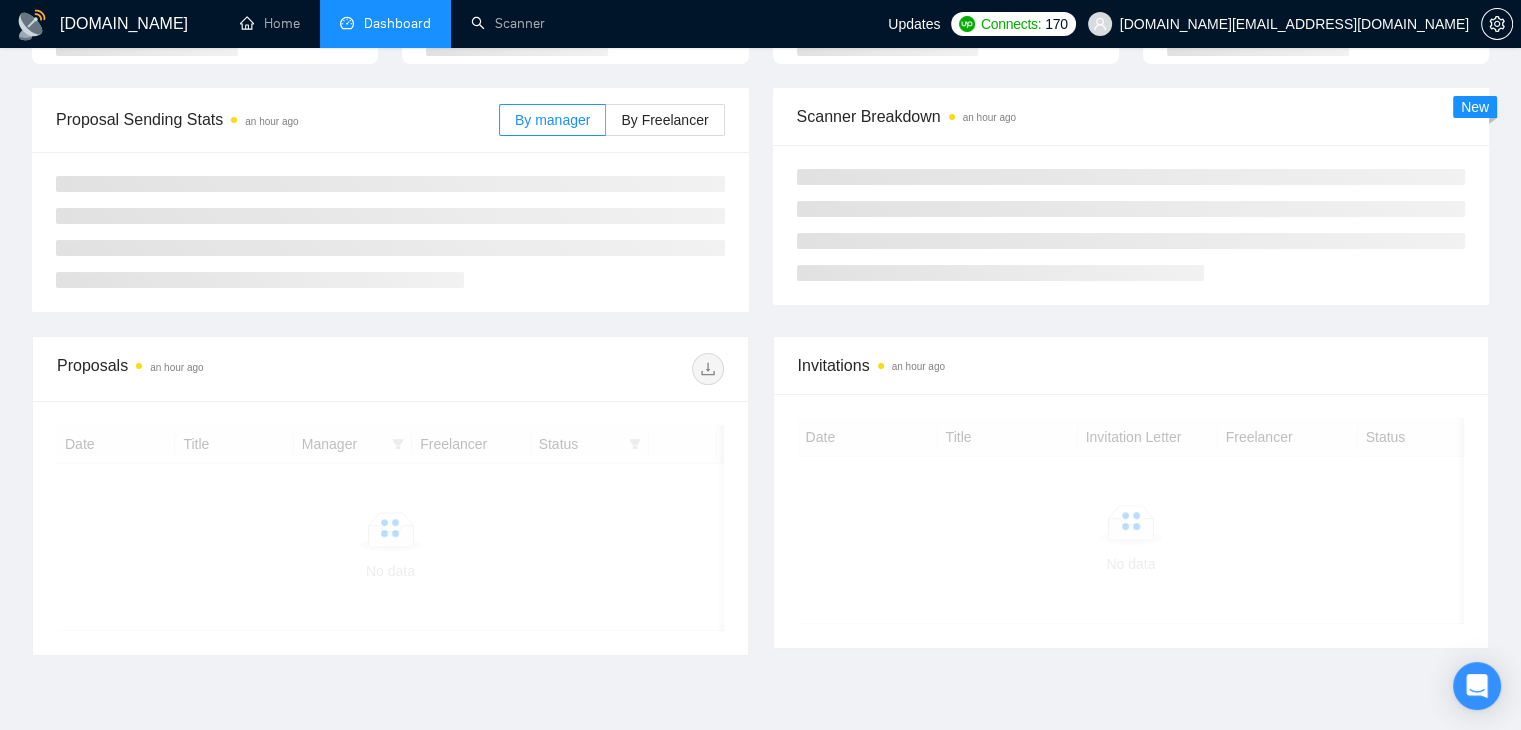 scroll, scrollTop: 222, scrollLeft: 0, axis: vertical 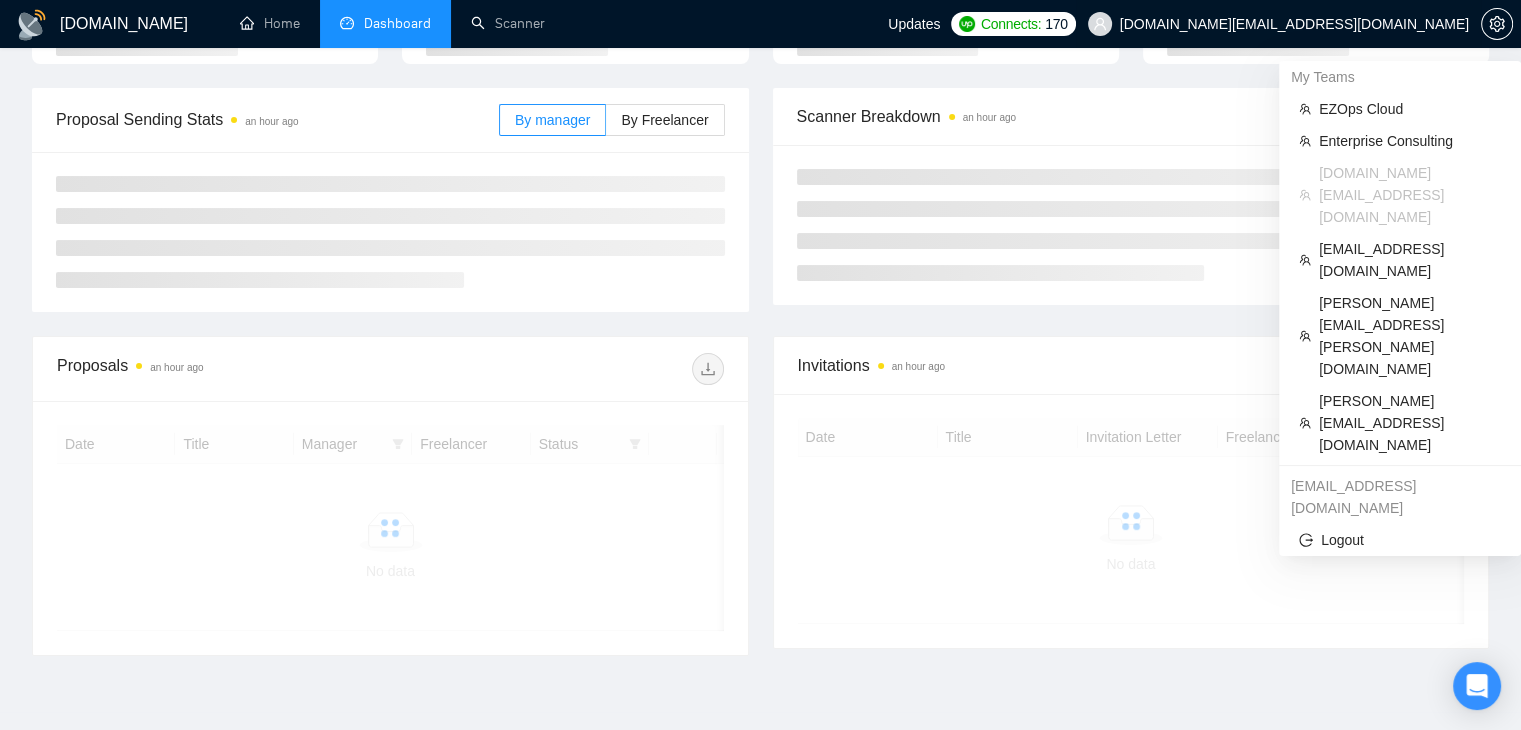 click on "dee7.office@gmail.com" at bounding box center [1278, 24] 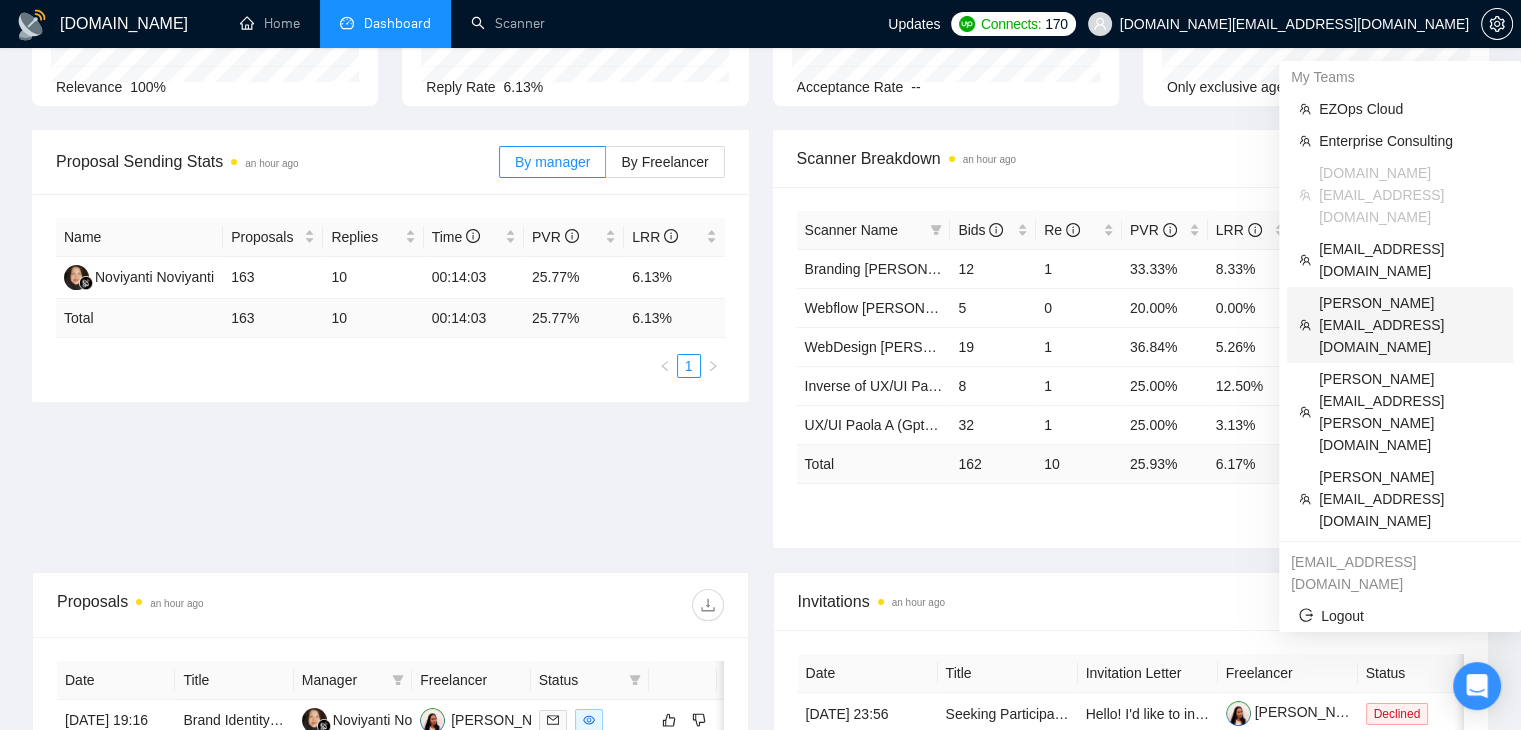 click on "david@clickmotives.com" at bounding box center (1410, 325) 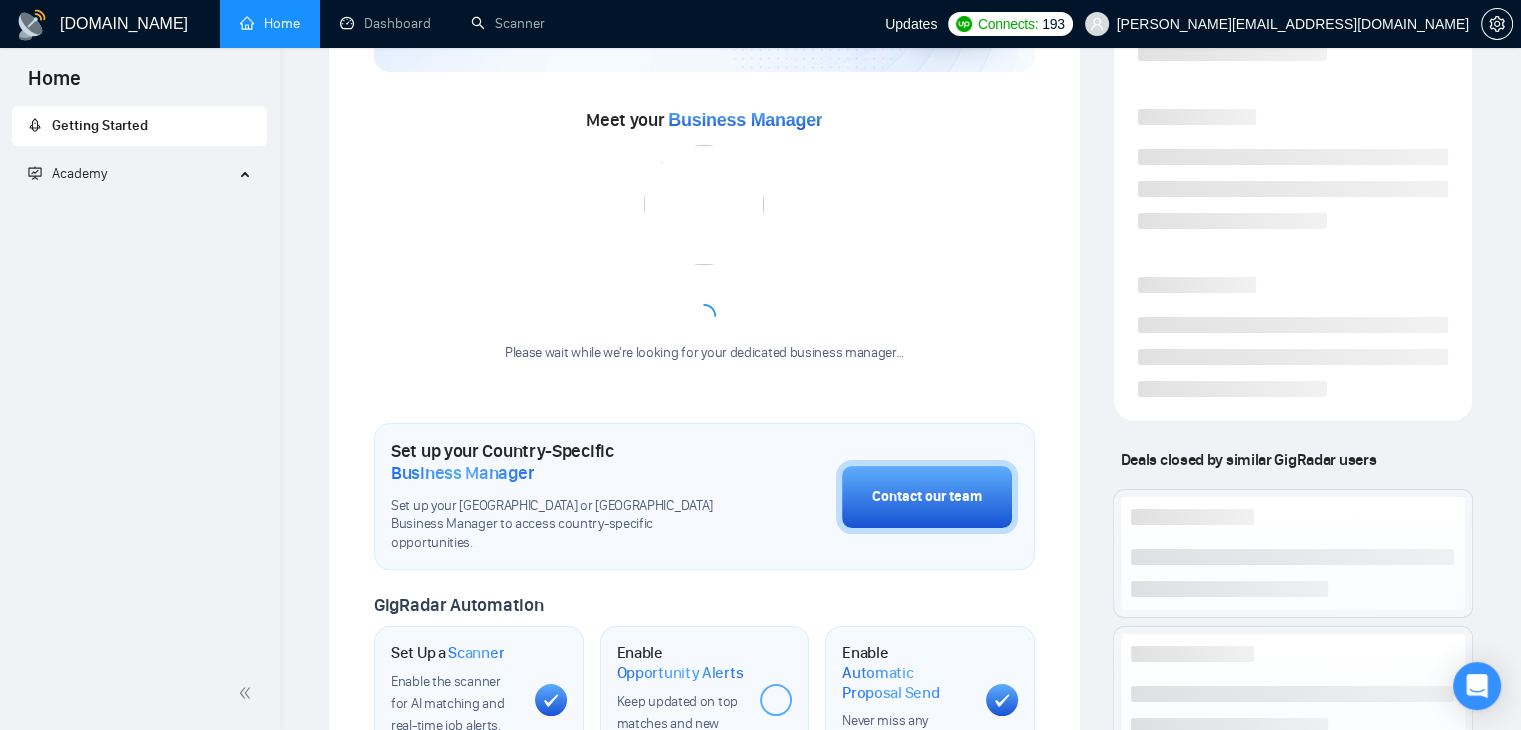 scroll, scrollTop: 0, scrollLeft: 0, axis: both 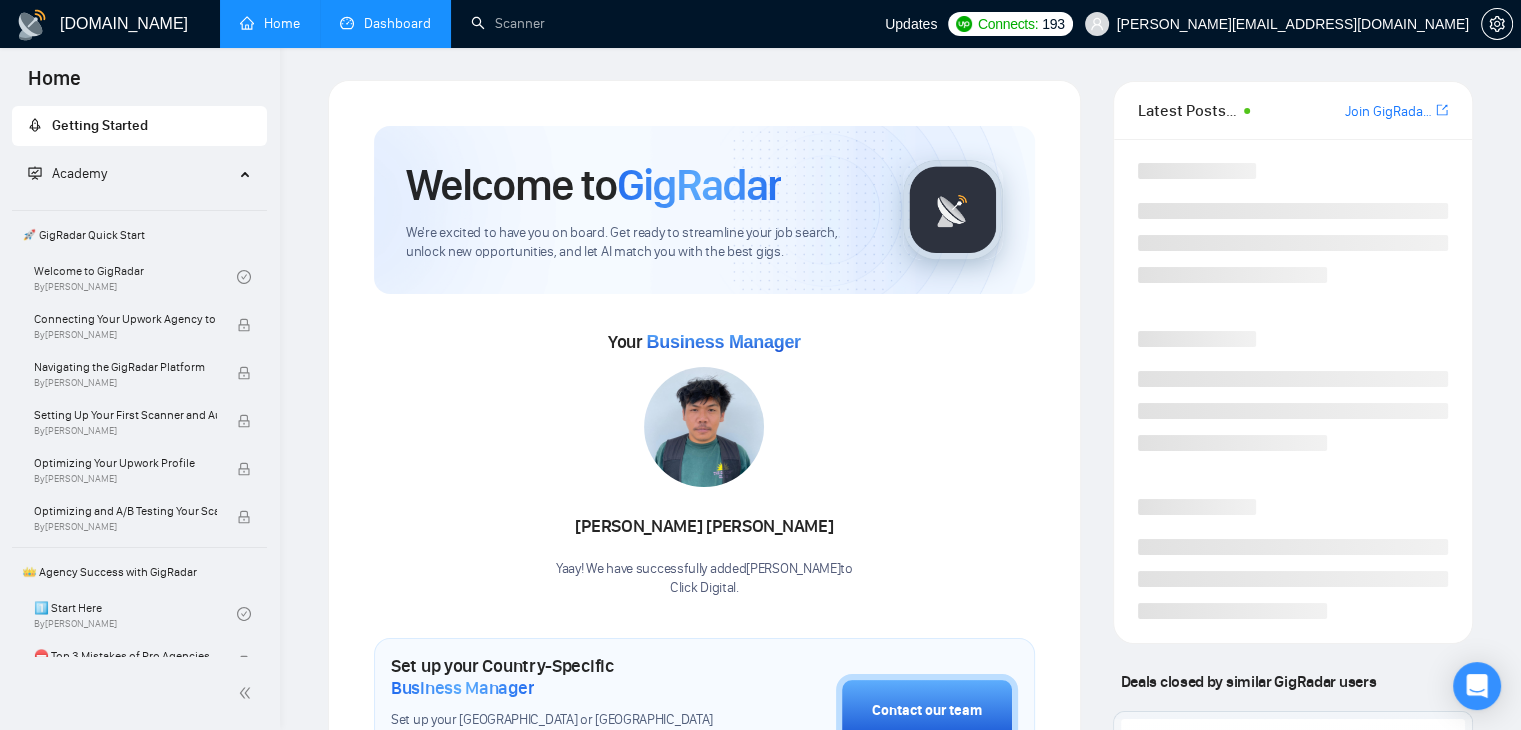 click on "Dashboard" at bounding box center [385, 23] 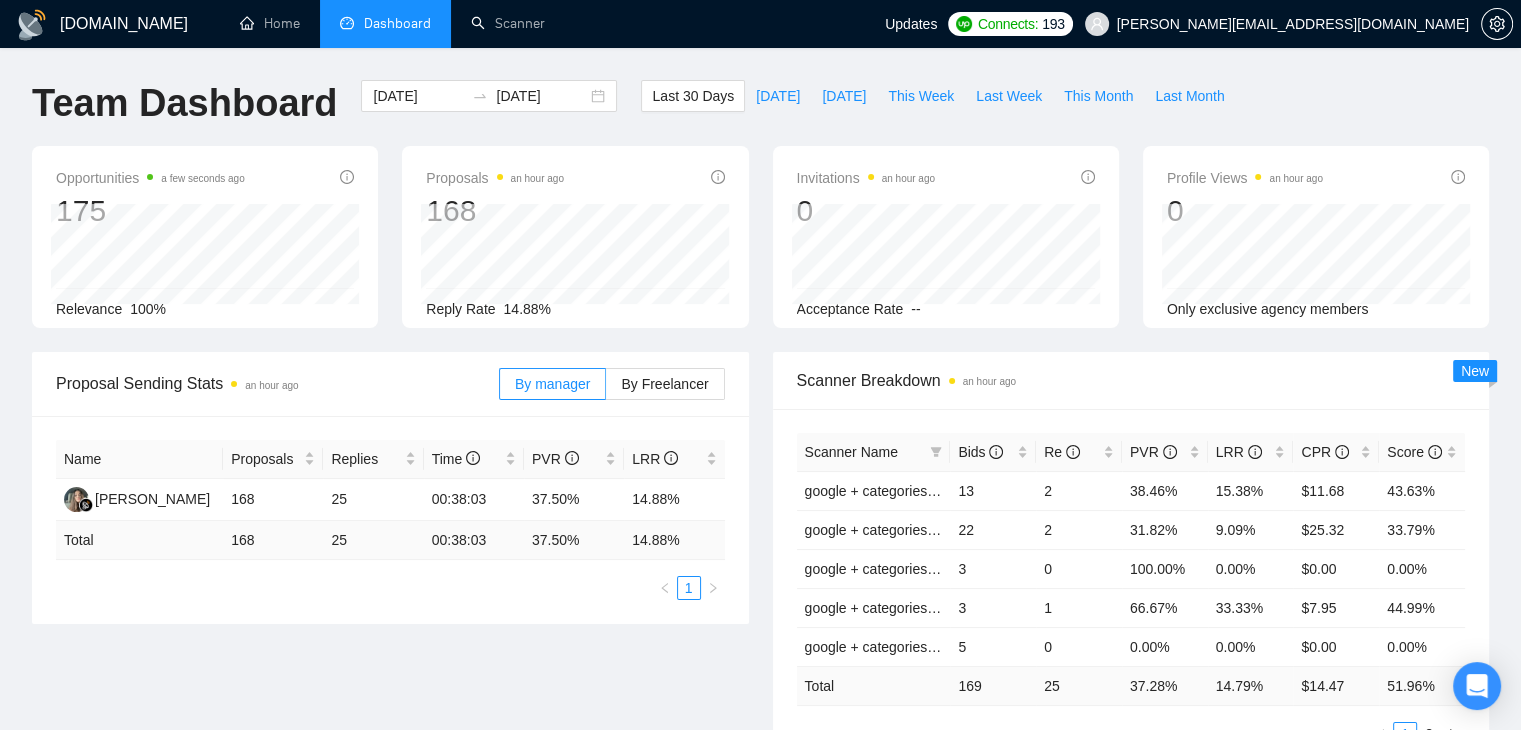 scroll, scrollTop: 177, scrollLeft: 0, axis: vertical 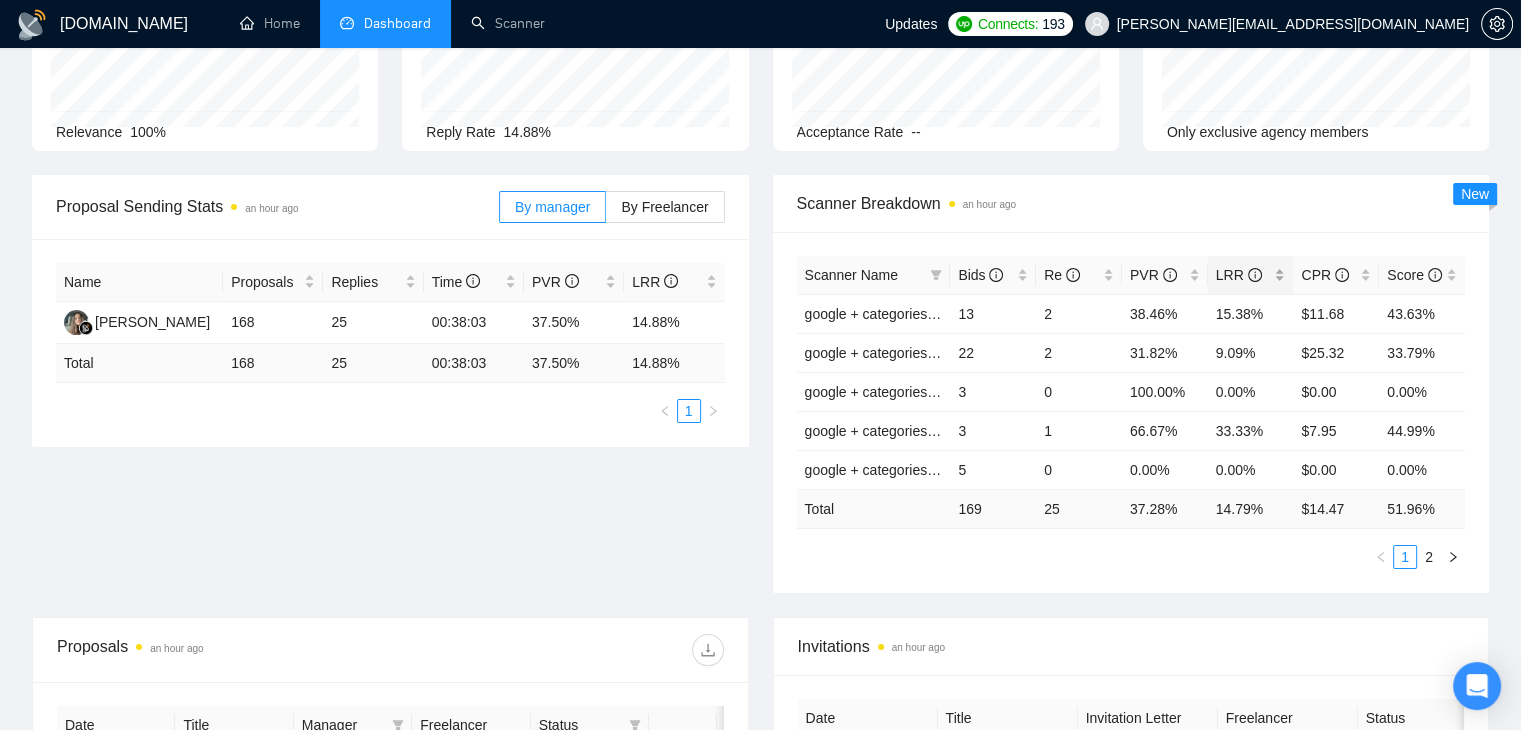 click on "LRR" at bounding box center [1251, 275] 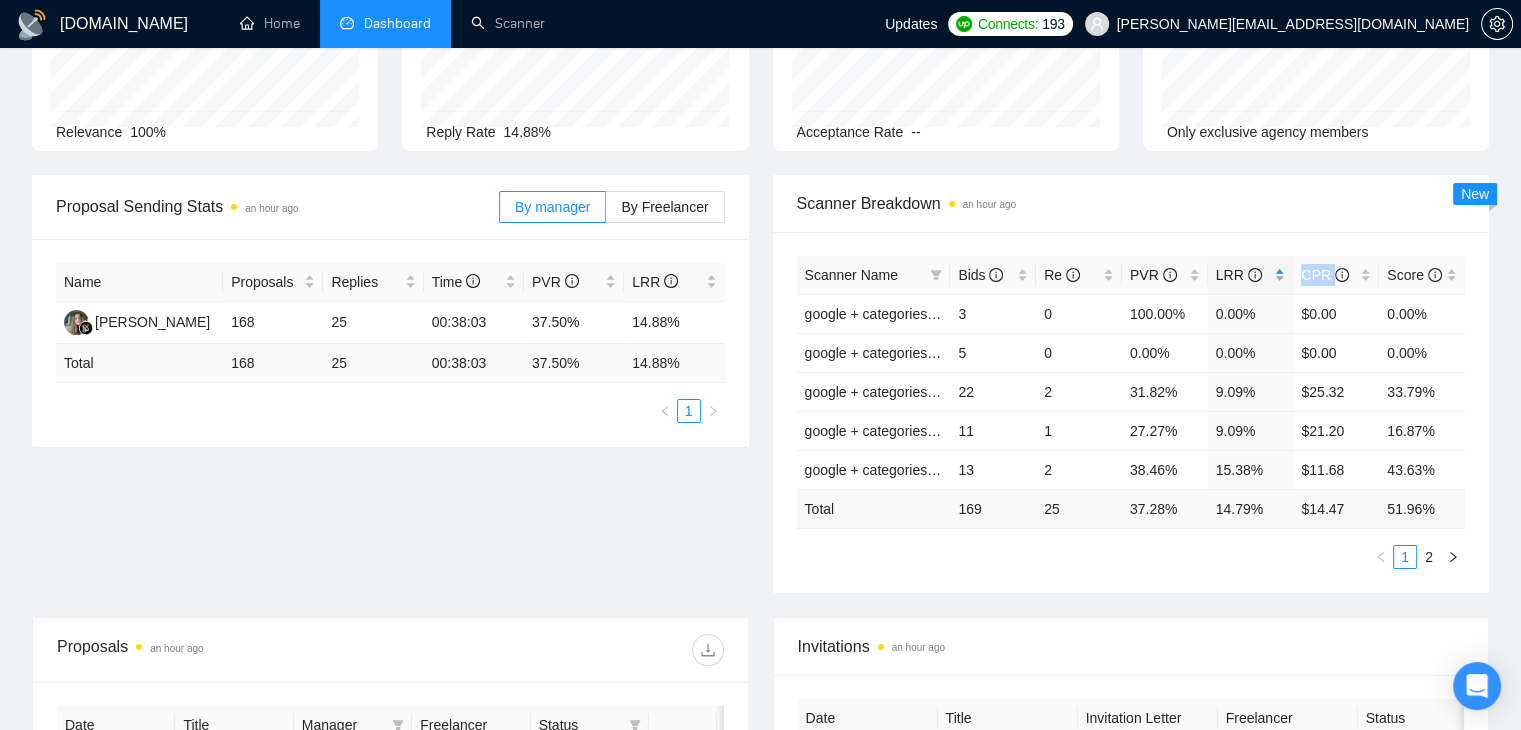 click on "LRR" at bounding box center (1251, 275) 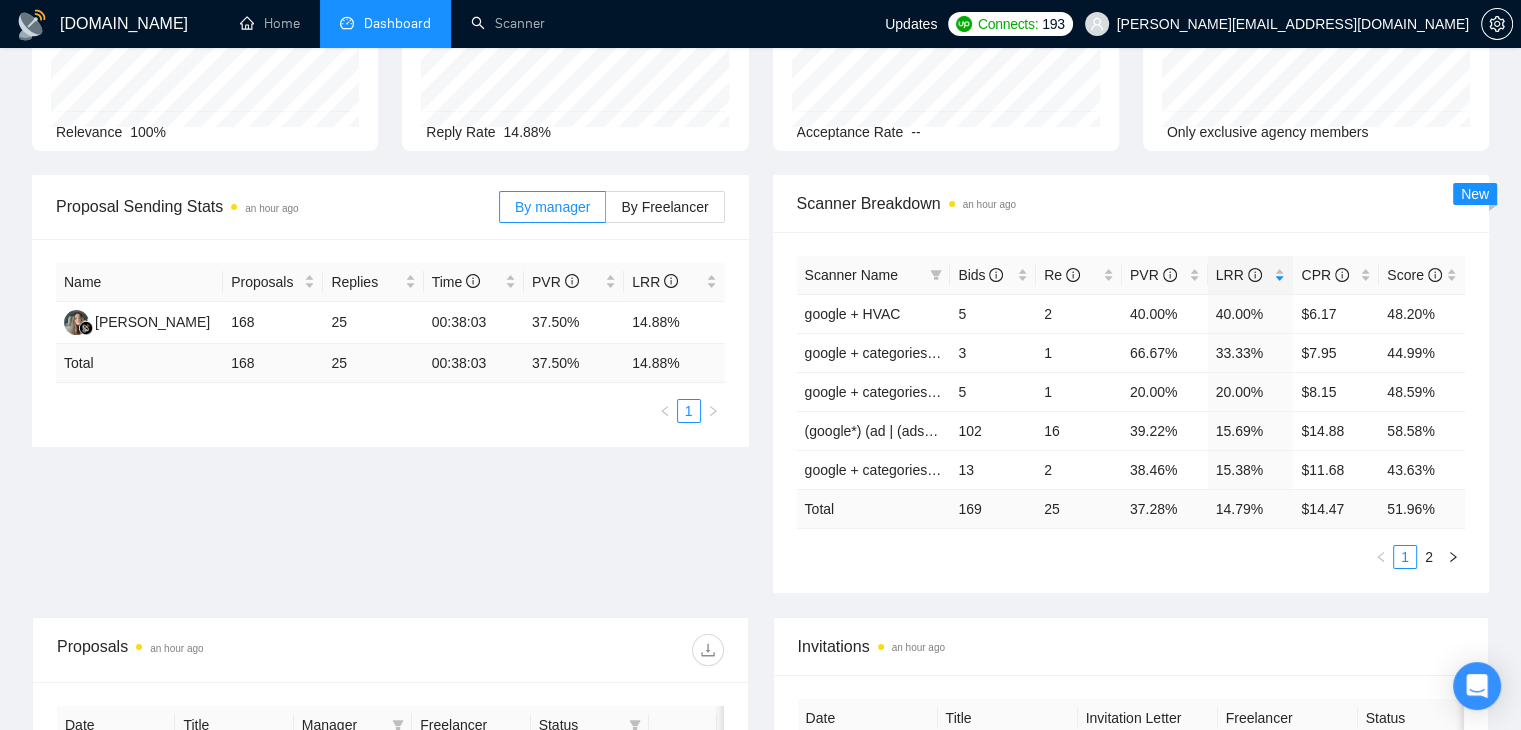 click on "Scanner Breakdown an hour ago" at bounding box center (1131, 203) 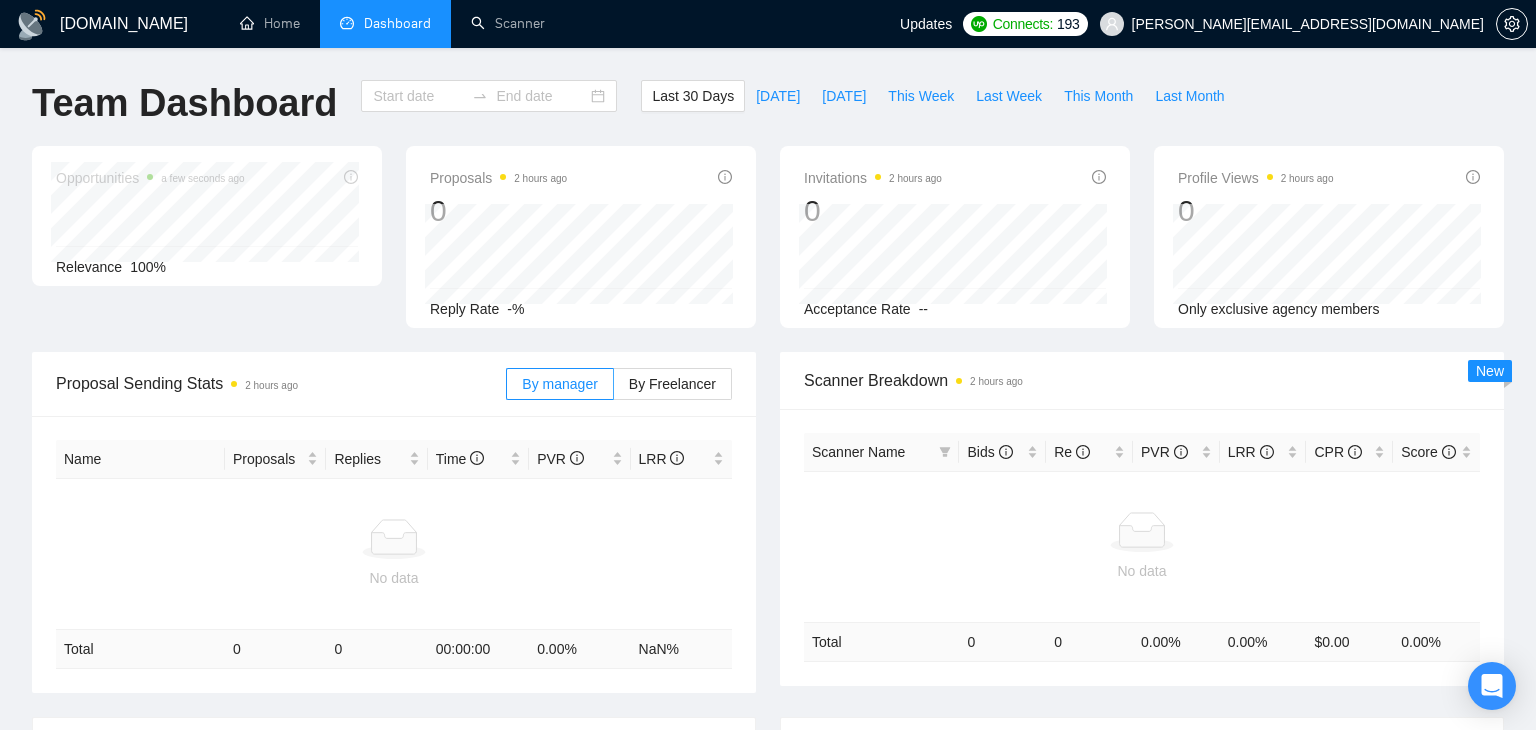 type on "[DATE]" 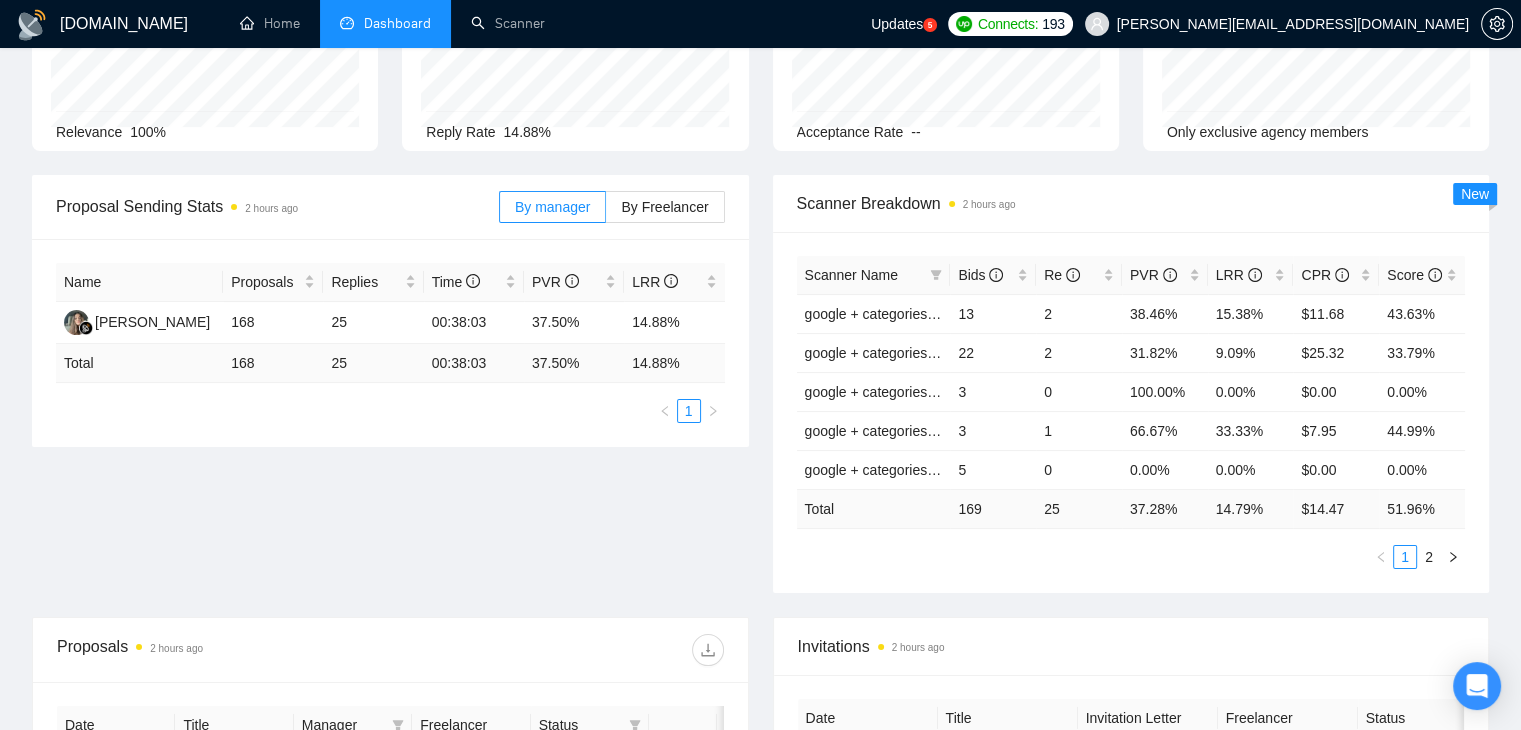 scroll, scrollTop: 177, scrollLeft: 0, axis: vertical 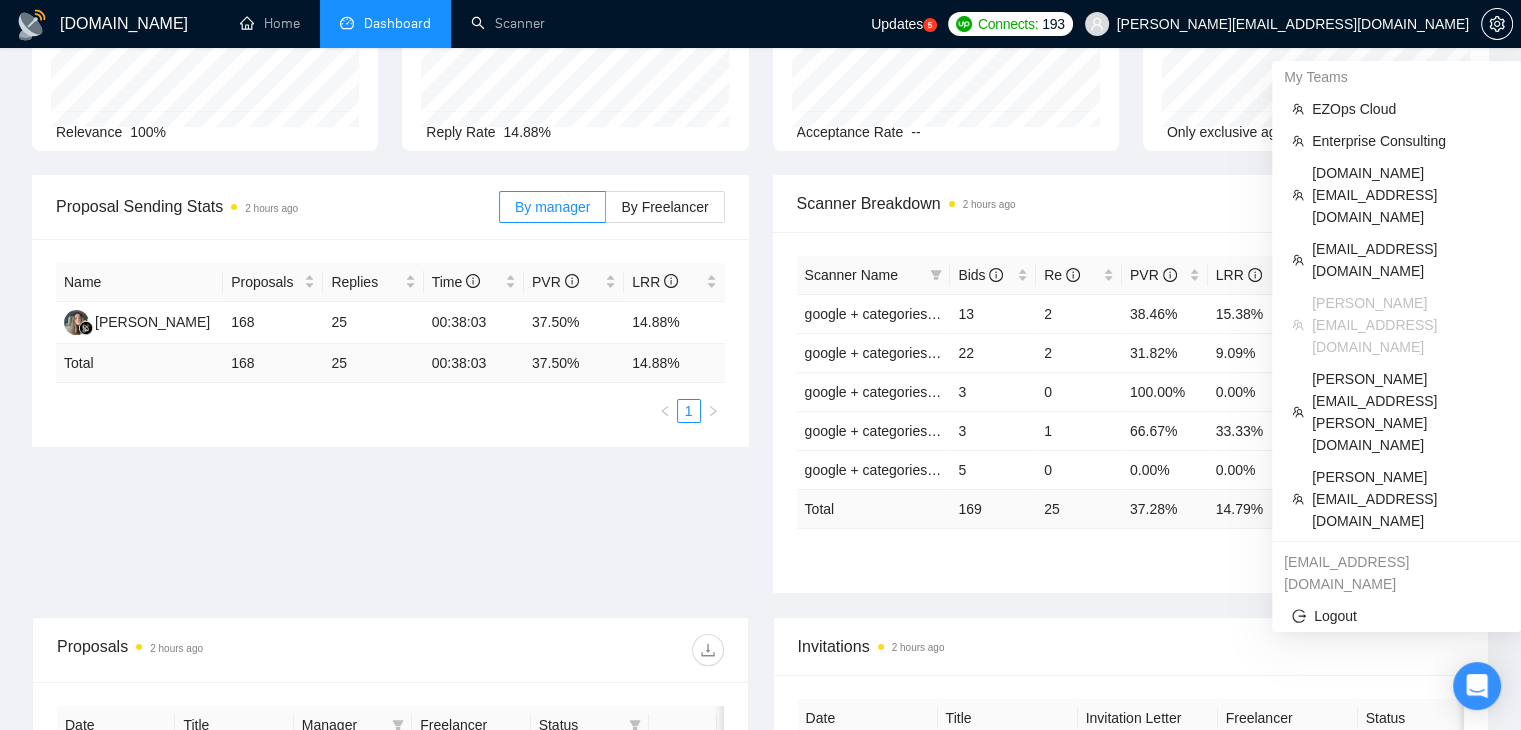 click on "david@clickmotives.com" at bounding box center [1293, 24] 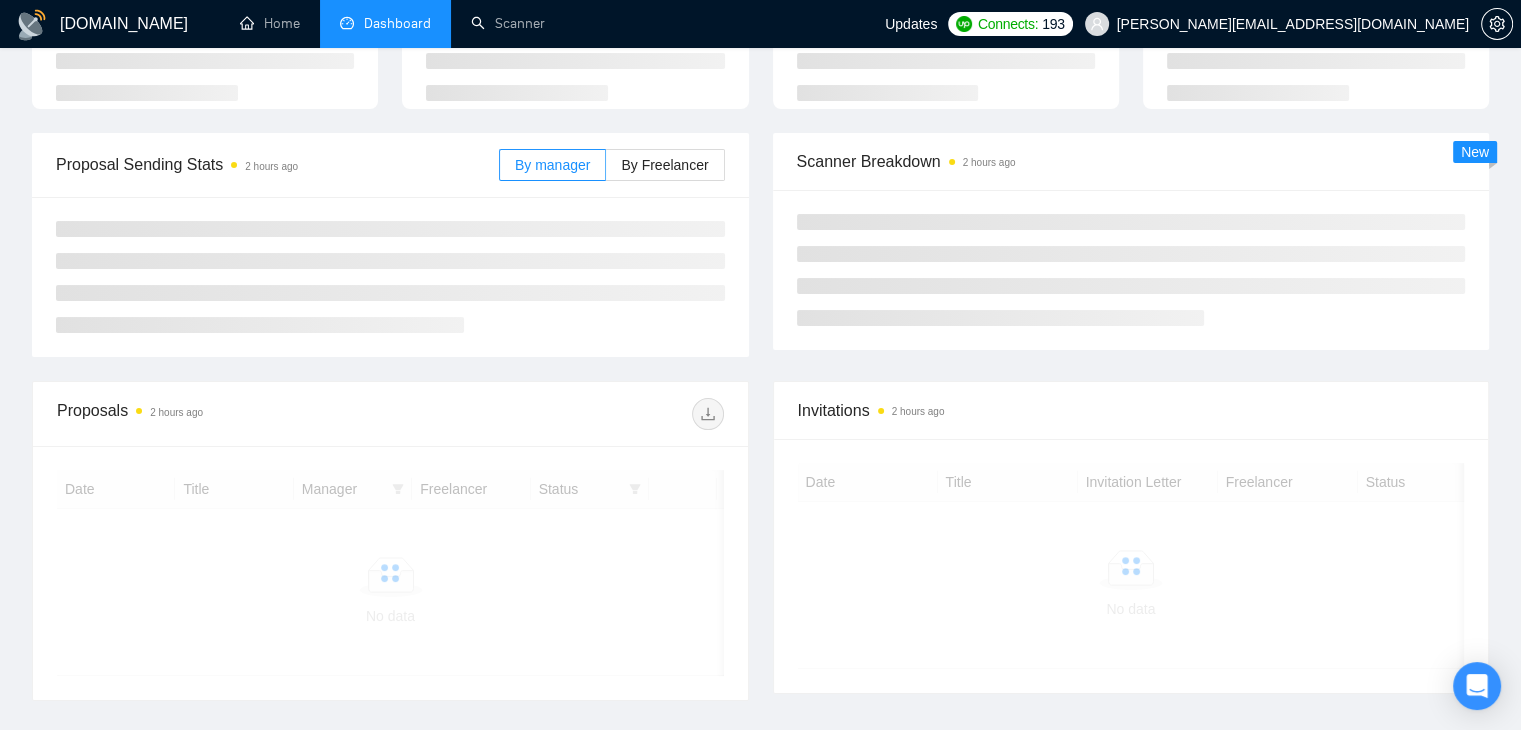 scroll, scrollTop: 177, scrollLeft: 0, axis: vertical 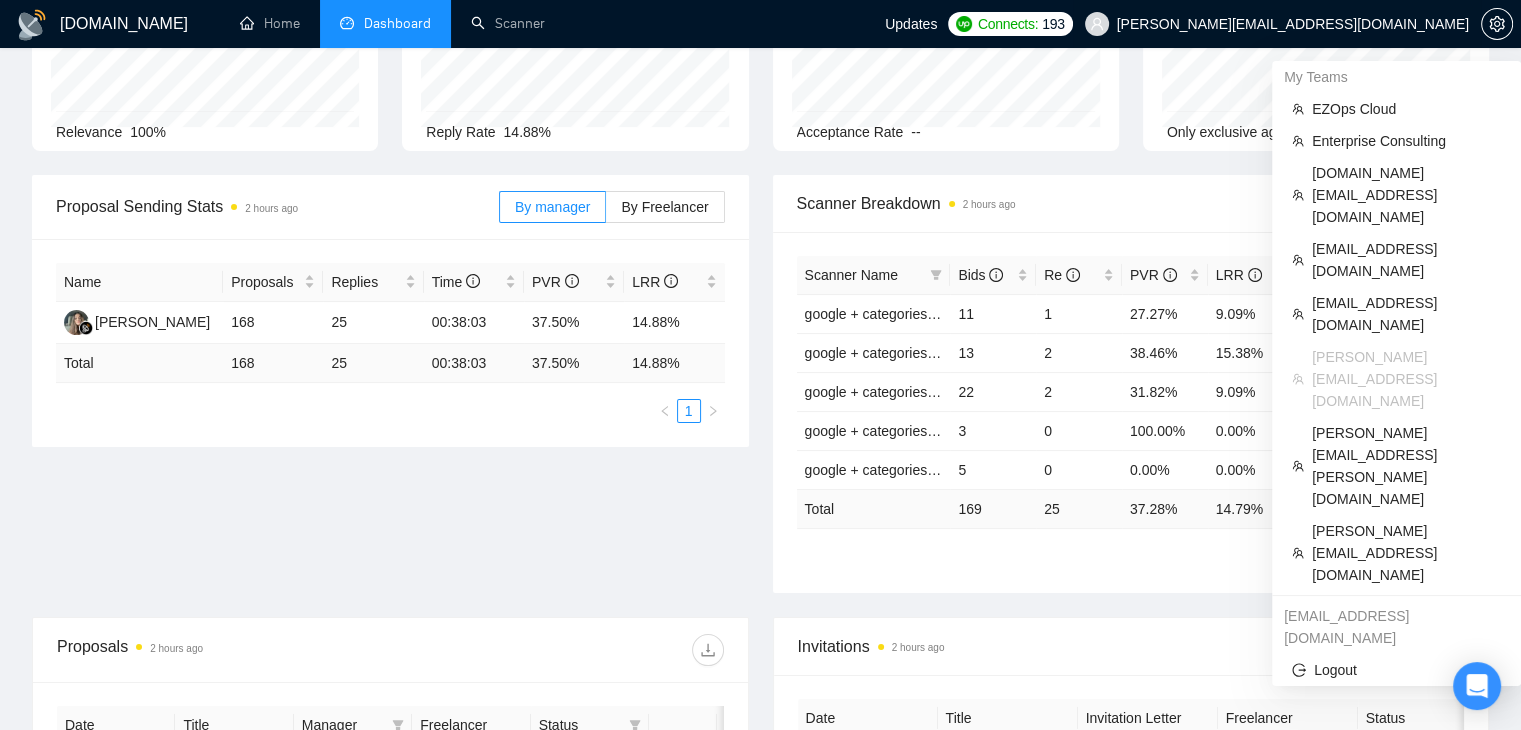 click on "[PERSON_NAME][EMAIL_ADDRESS][DOMAIN_NAME]" at bounding box center (1293, 24) 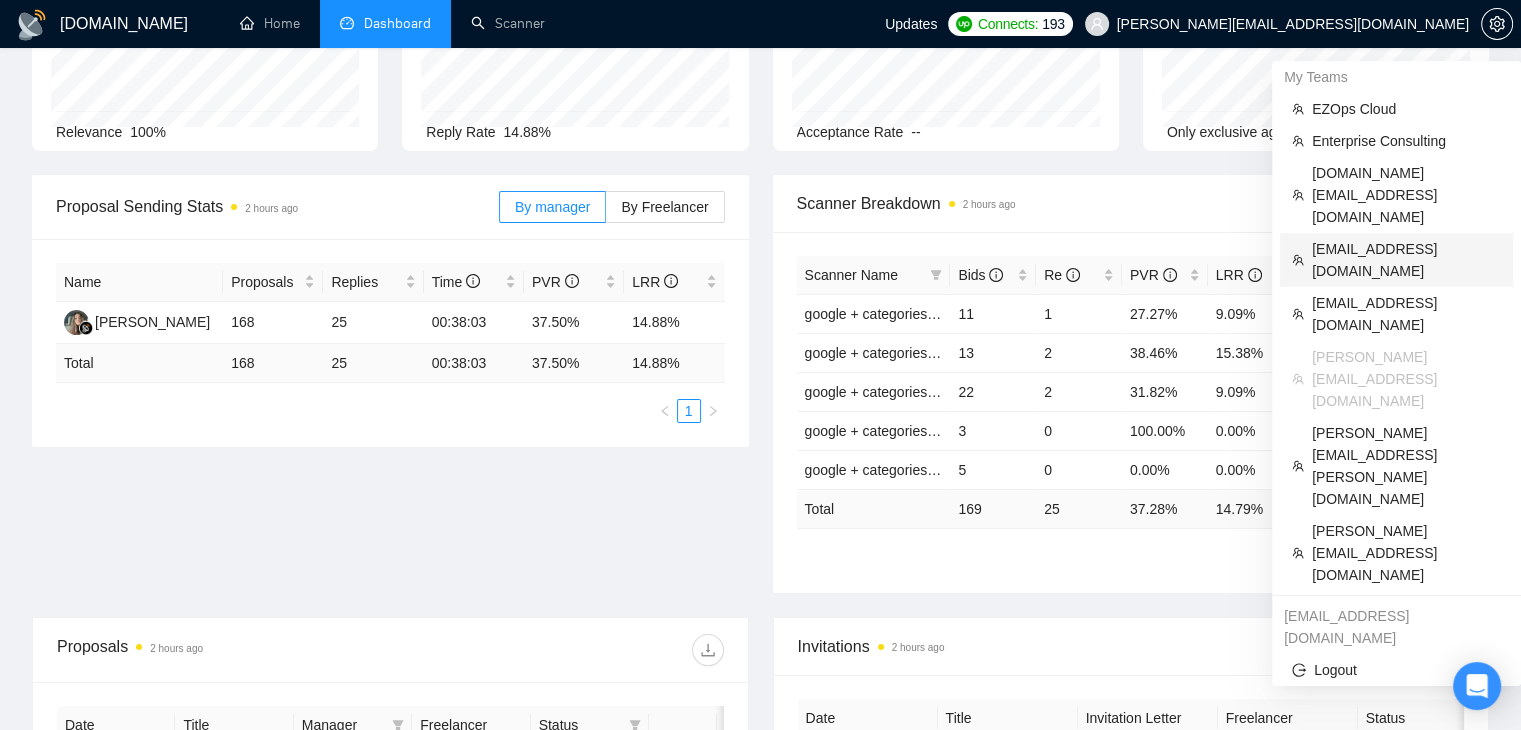 click on "[EMAIL_ADDRESS][DOMAIN_NAME]" at bounding box center [1406, 260] 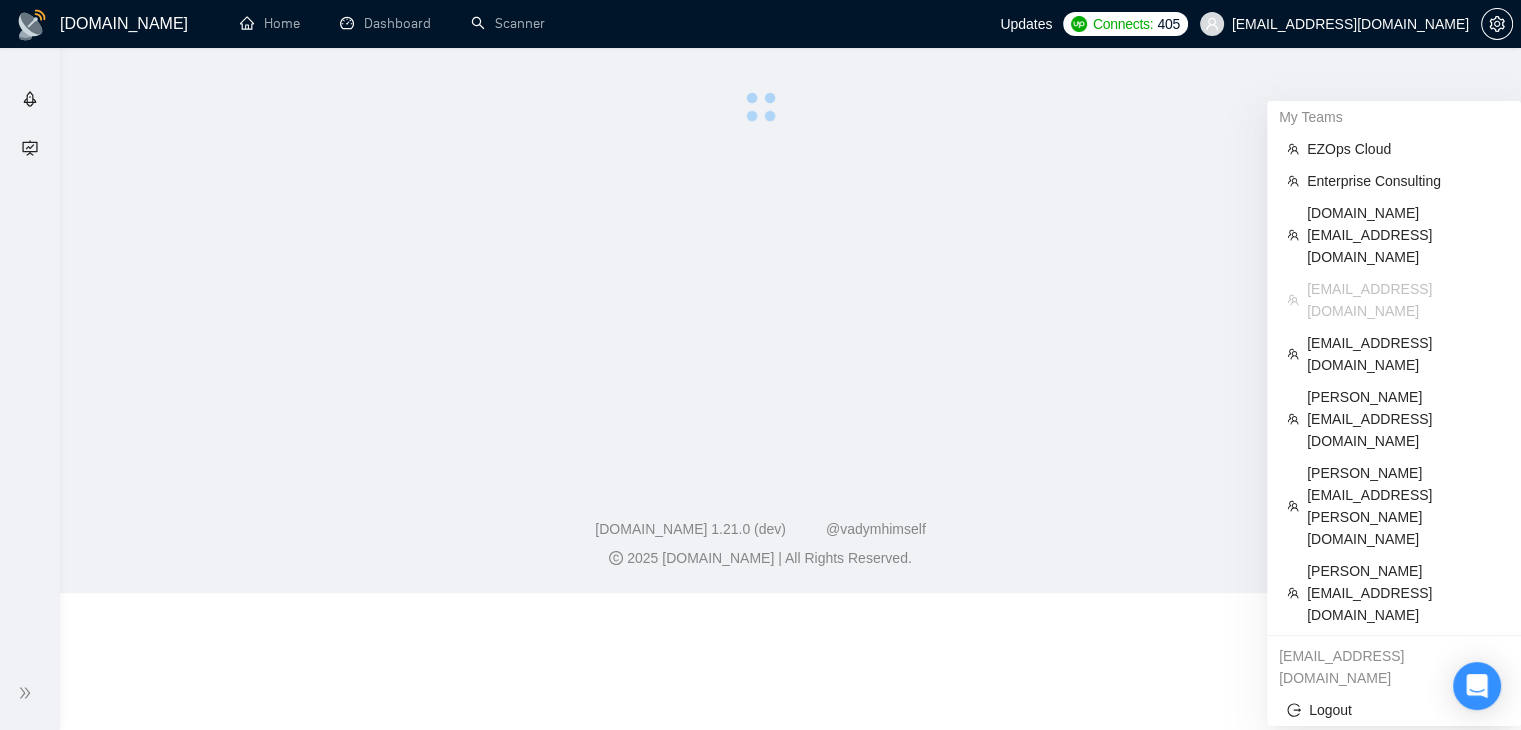 scroll, scrollTop: 0, scrollLeft: 0, axis: both 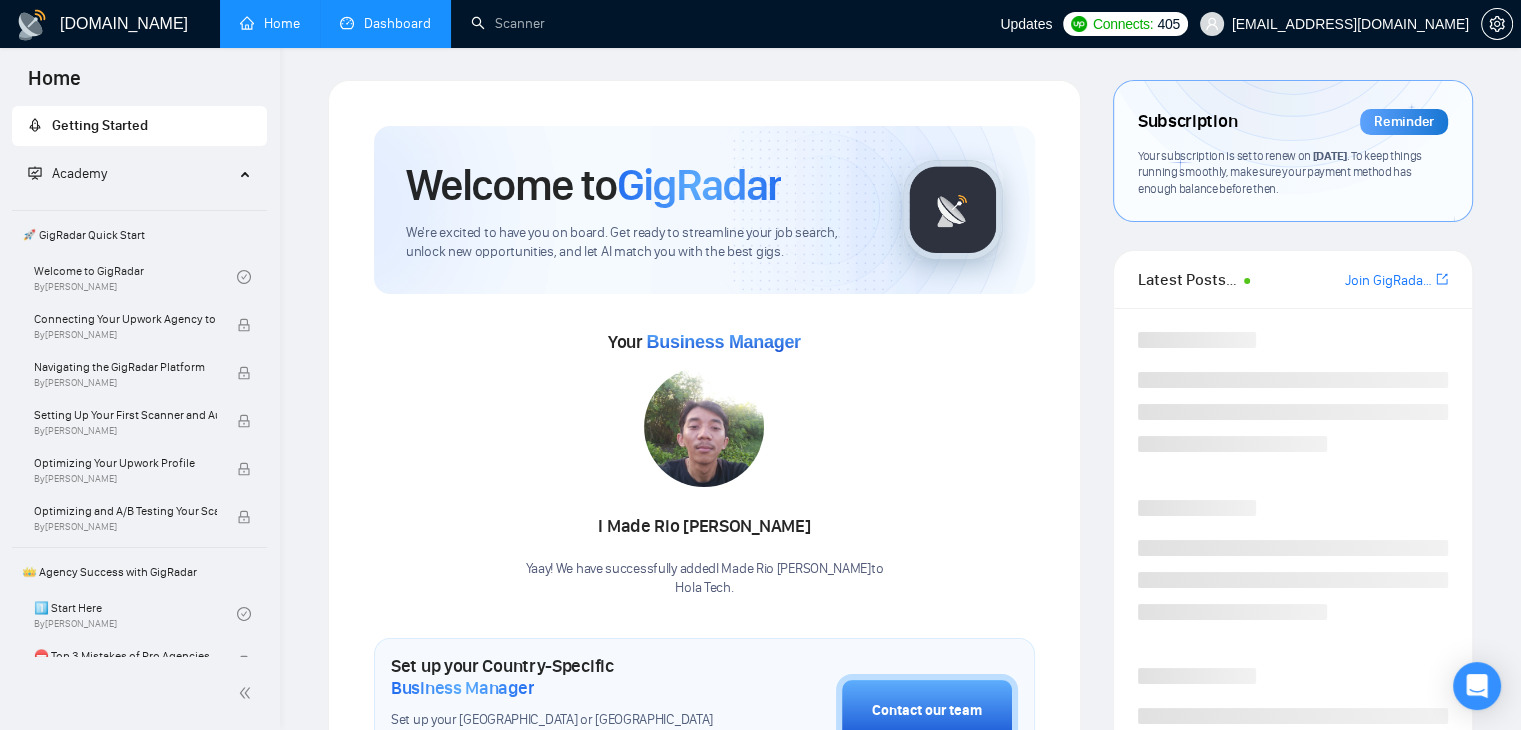 click on "Dashboard" at bounding box center [385, 23] 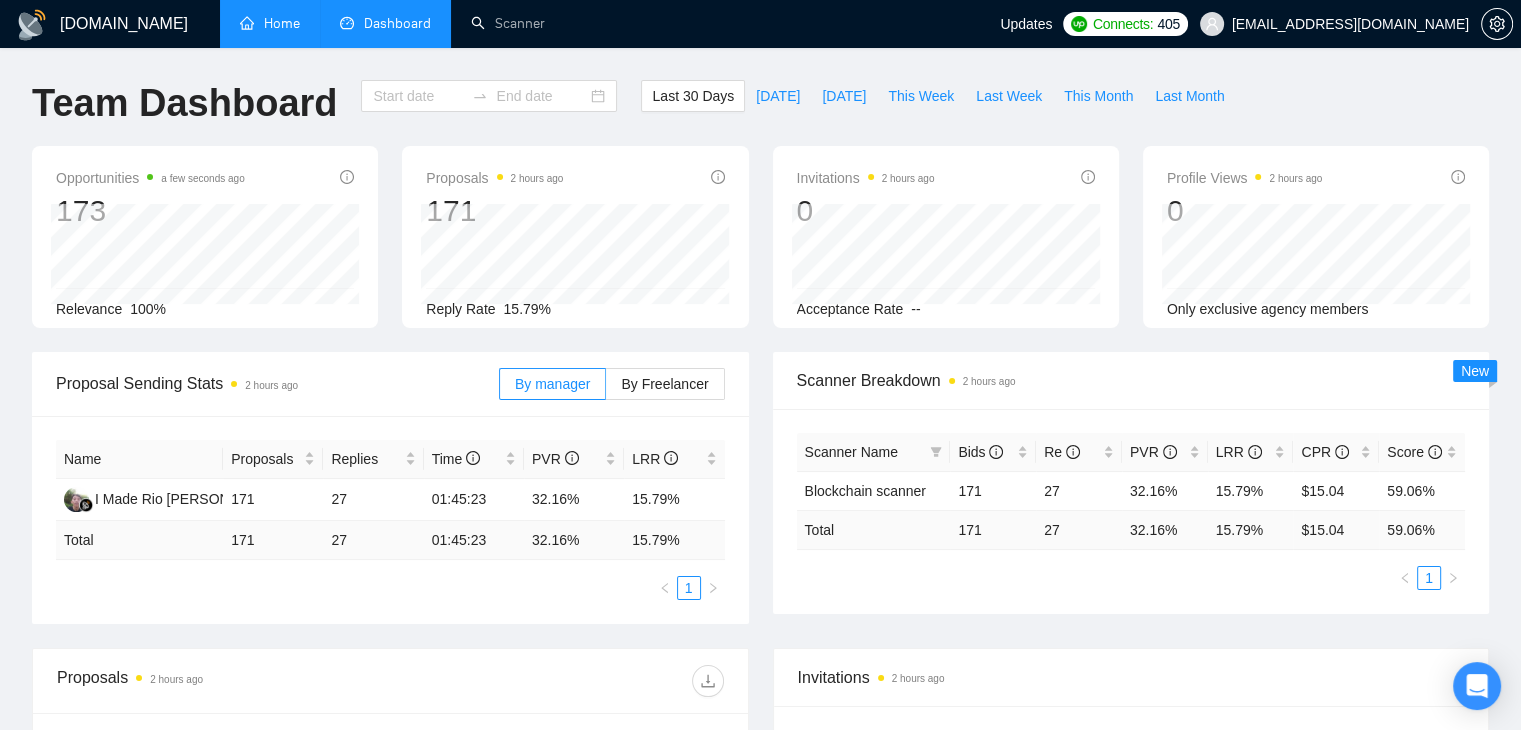 type on "[DATE]" 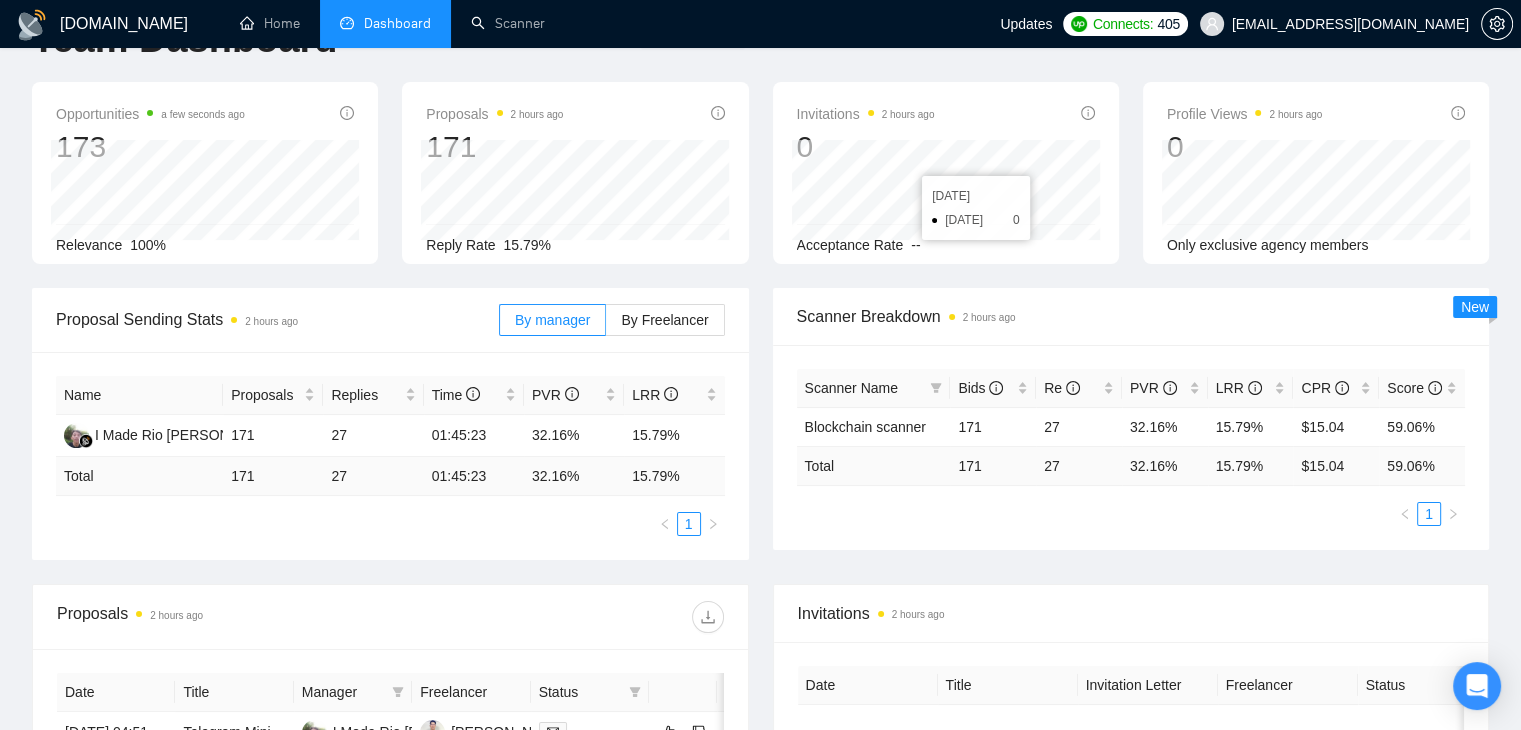 scroll, scrollTop: 69, scrollLeft: 0, axis: vertical 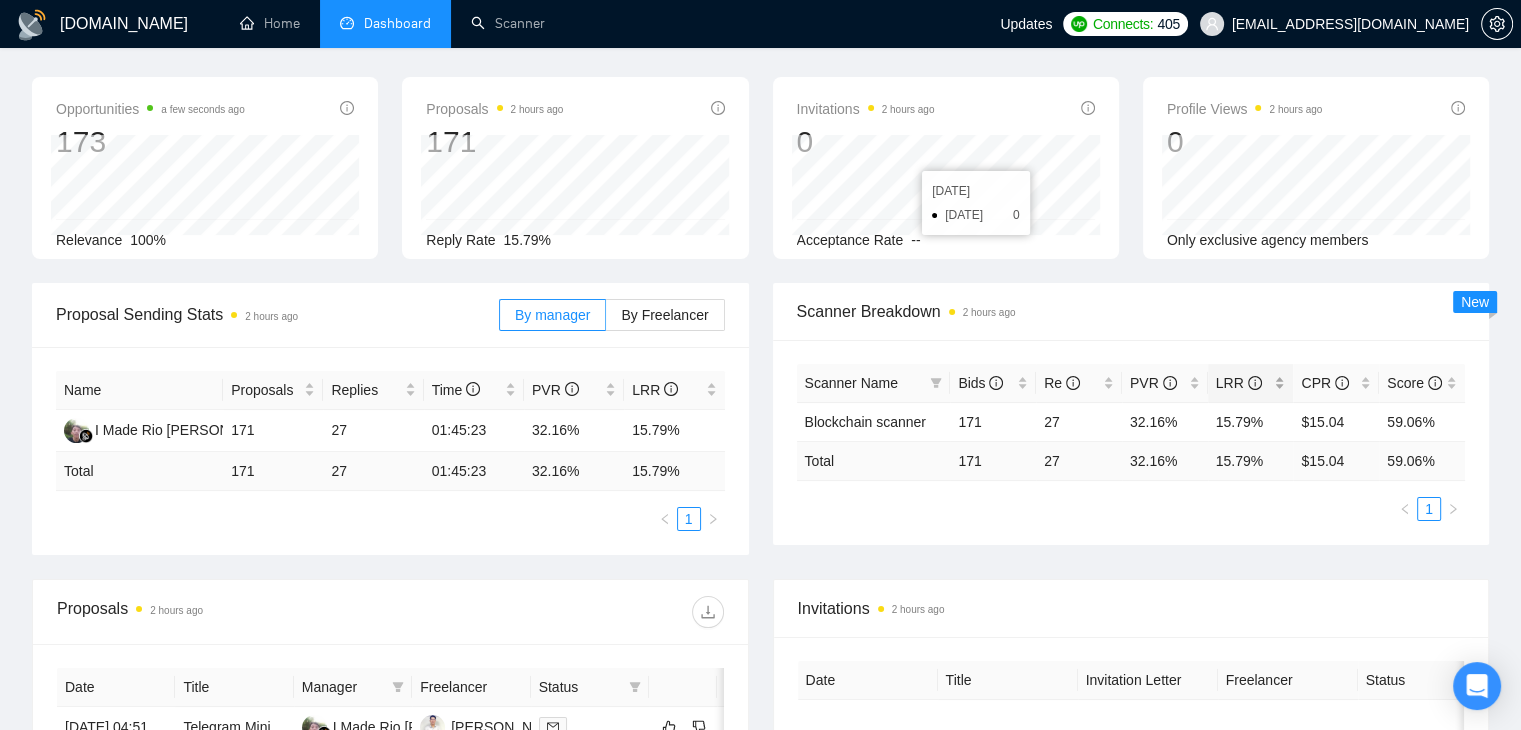 click on "LRR" at bounding box center [1251, 383] 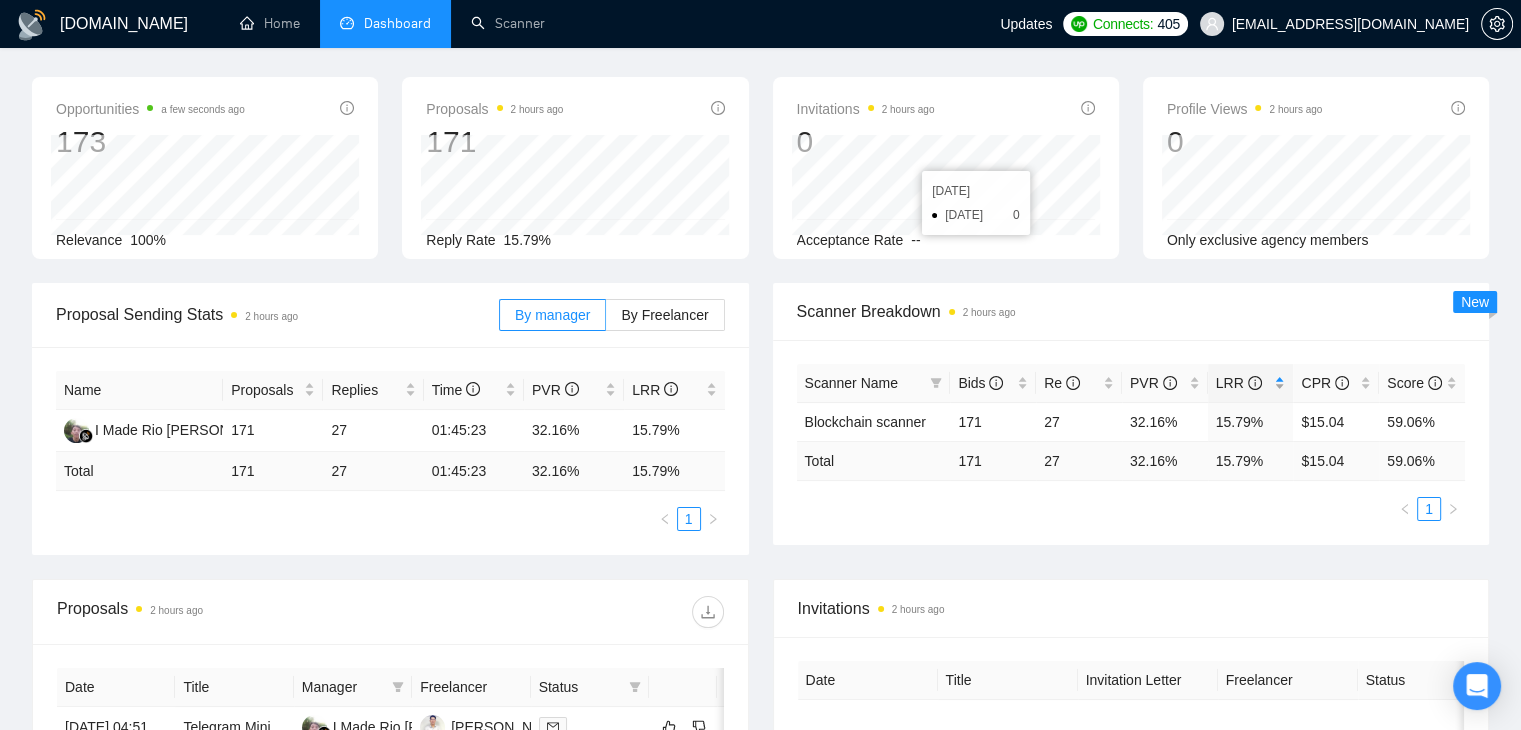 click on "LRR" at bounding box center (1251, 383) 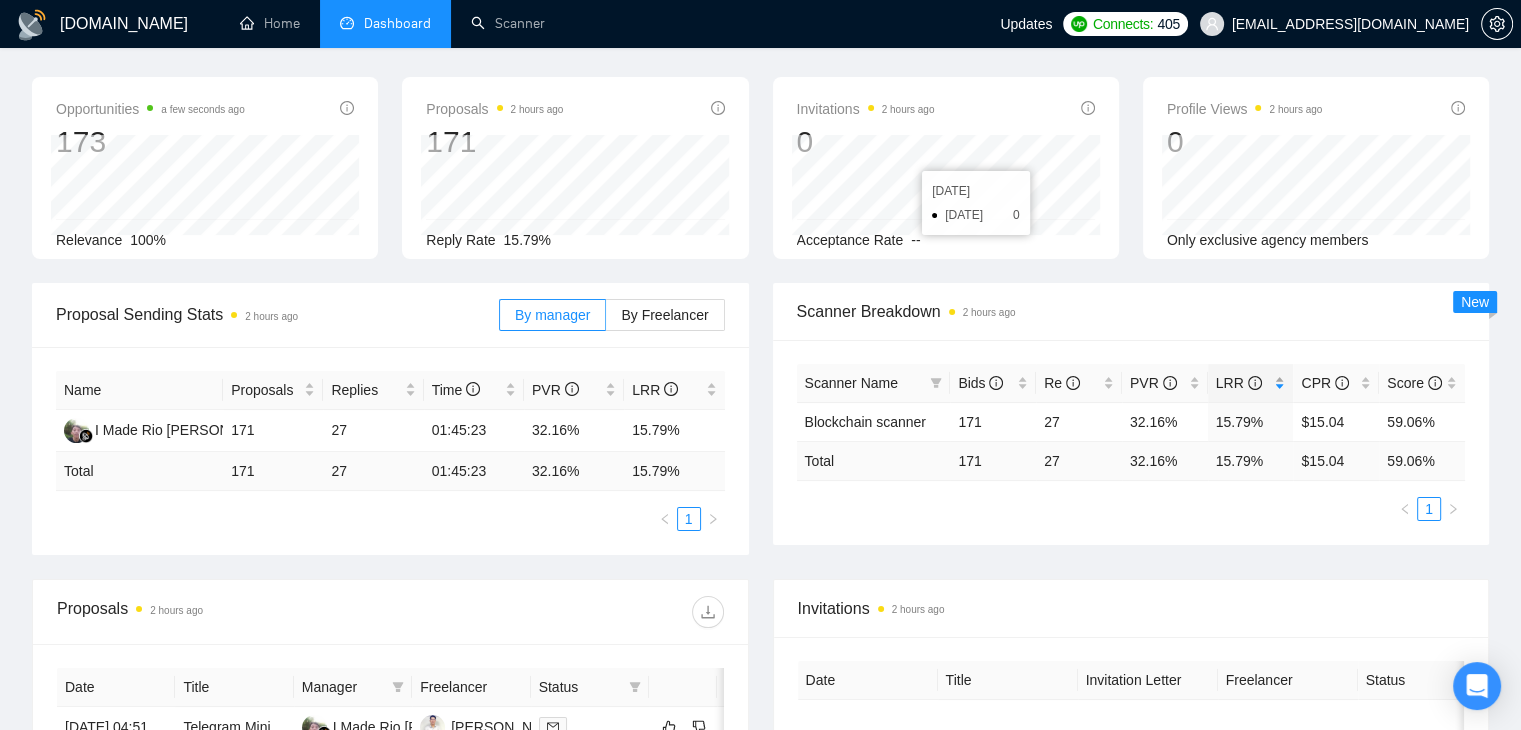 click on "LRR" at bounding box center (1251, 383) 